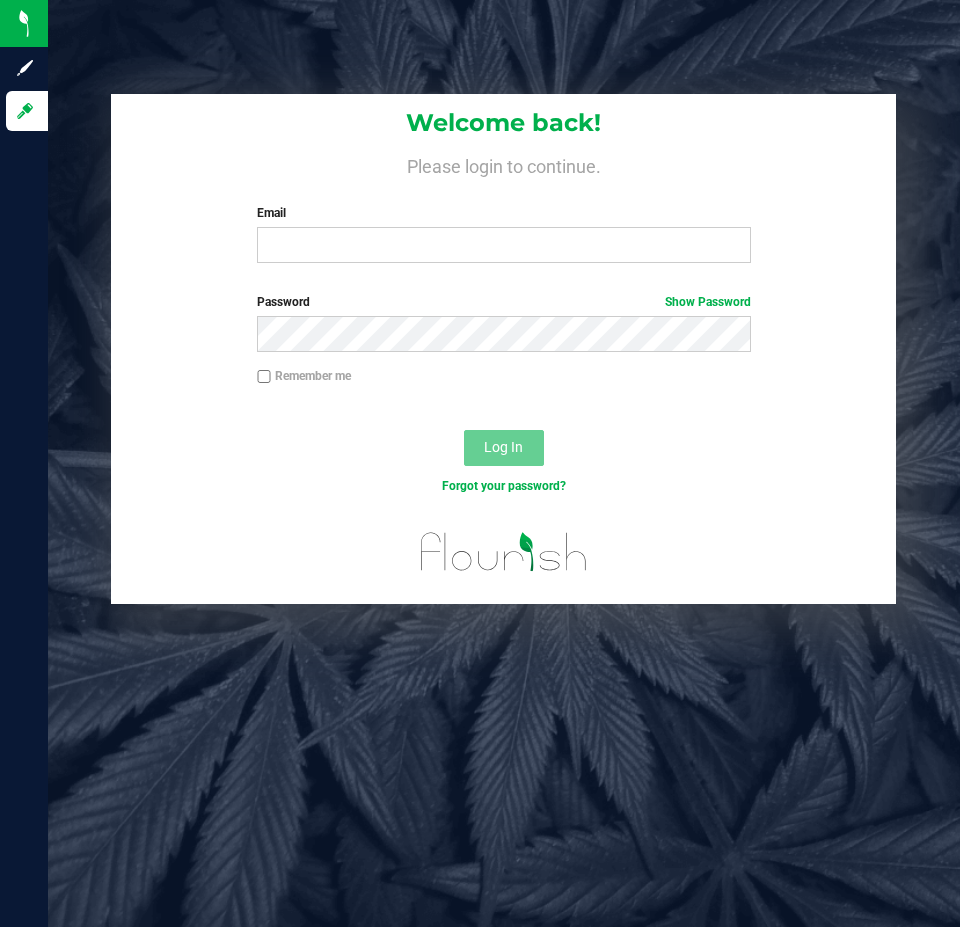 scroll, scrollTop: 0, scrollLeft: 0, axis: both 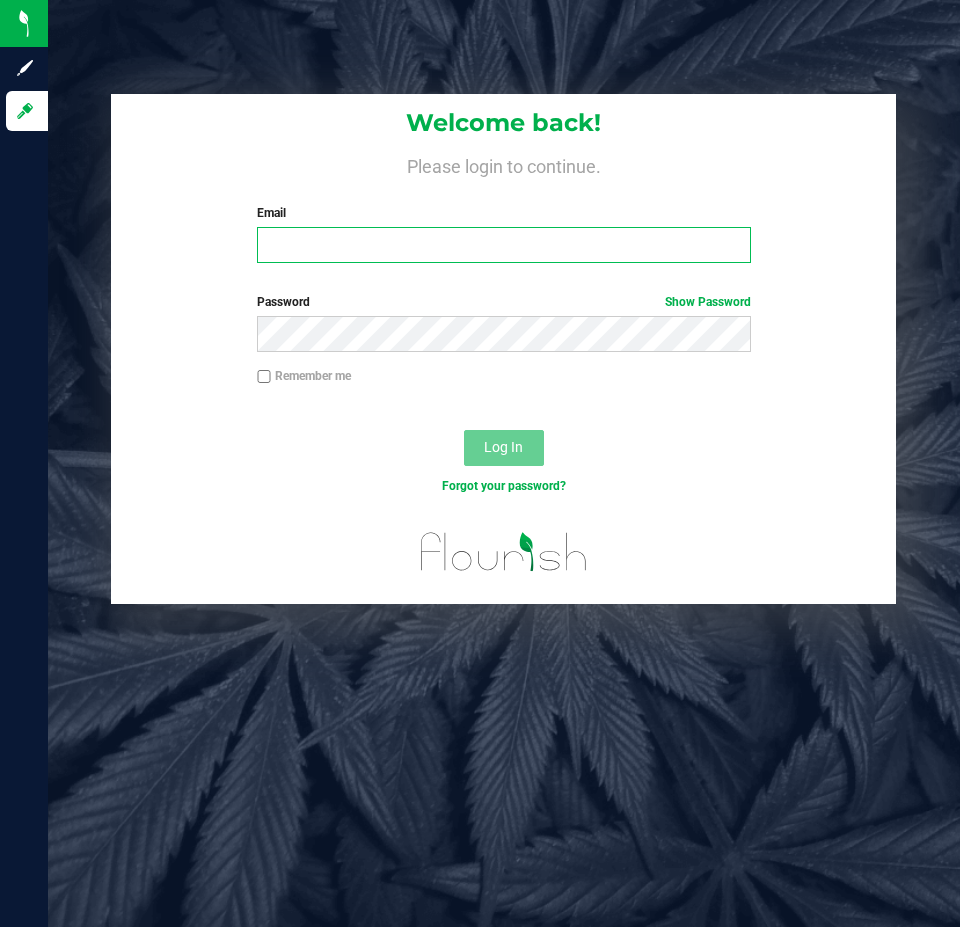 click on "Email" at bounding box center [503, 245] 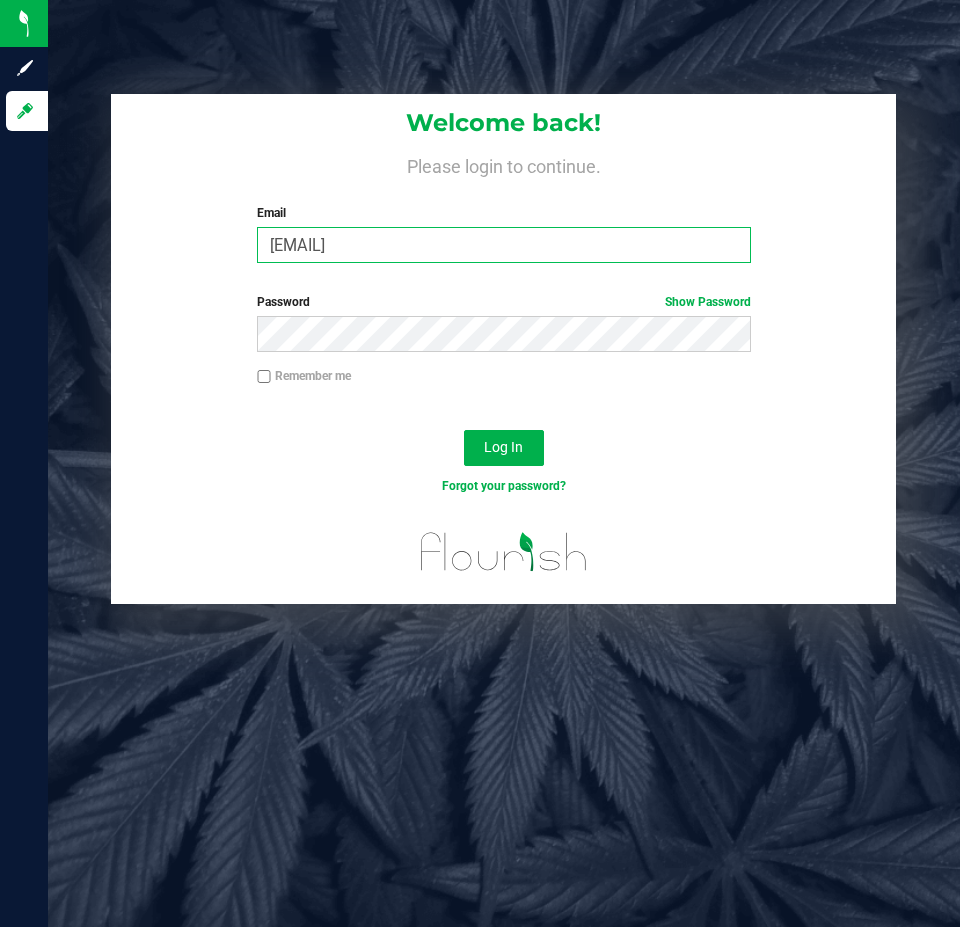 click on "[EMAIL]" at bounding box center [503, 245] 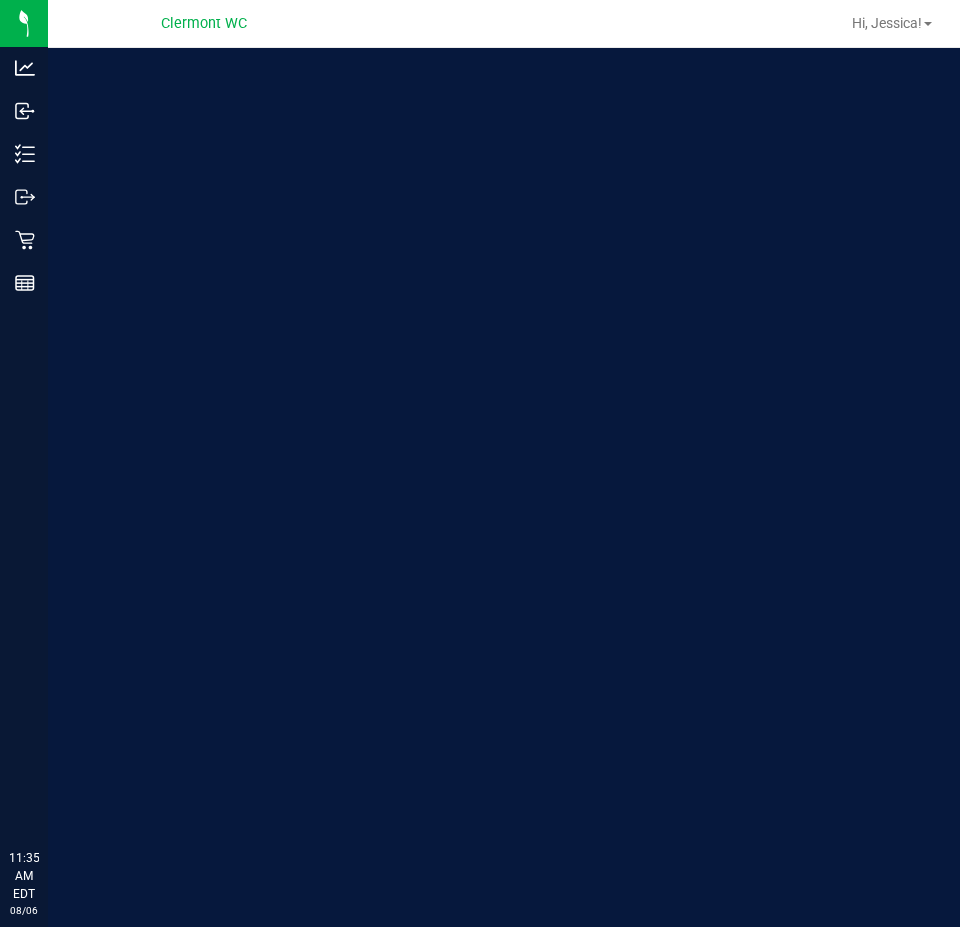 scroll, scrollTop: 0, scrollLeft: 0, axis: both 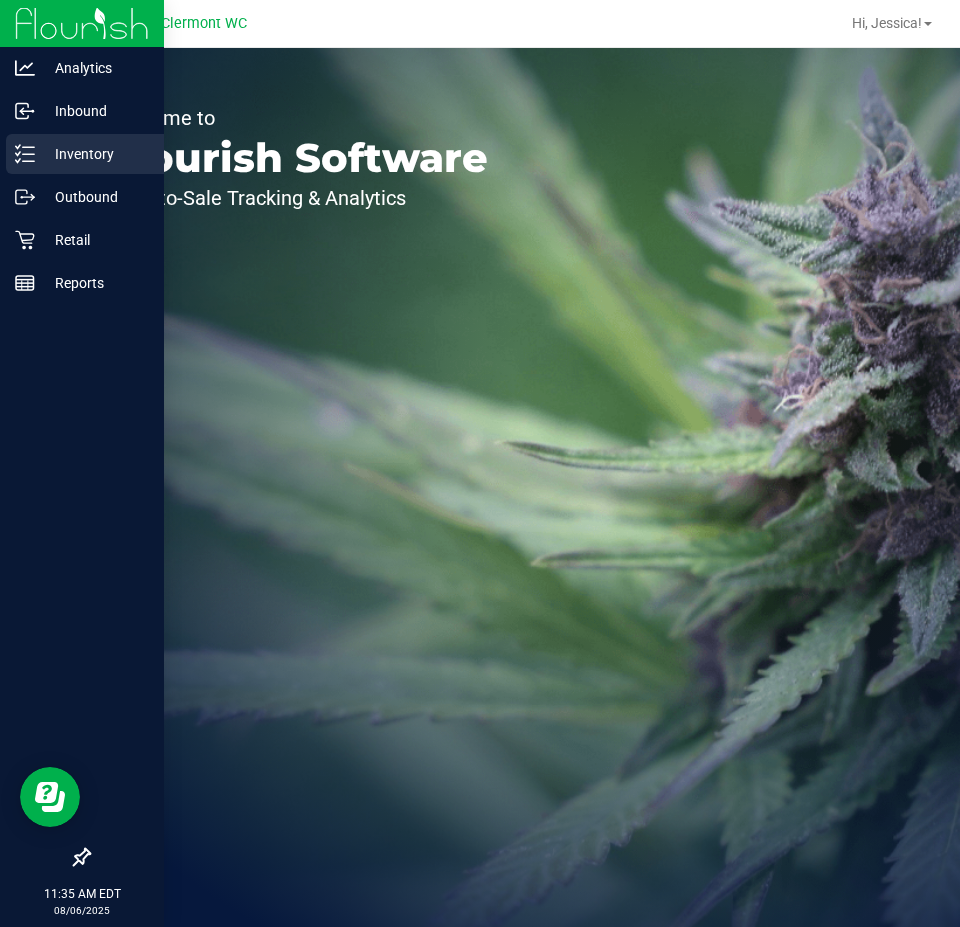 click on "Inventory" at bounding box center (95, 154) 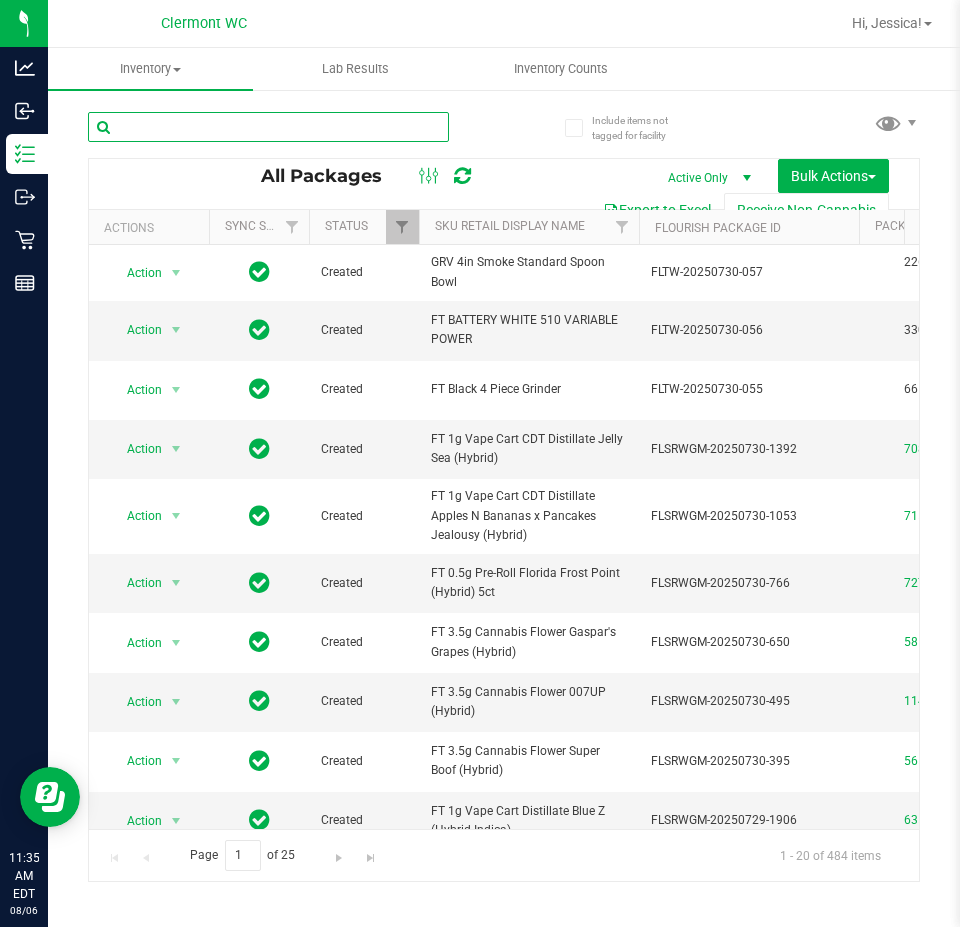 click at bounding box center [268, 127] 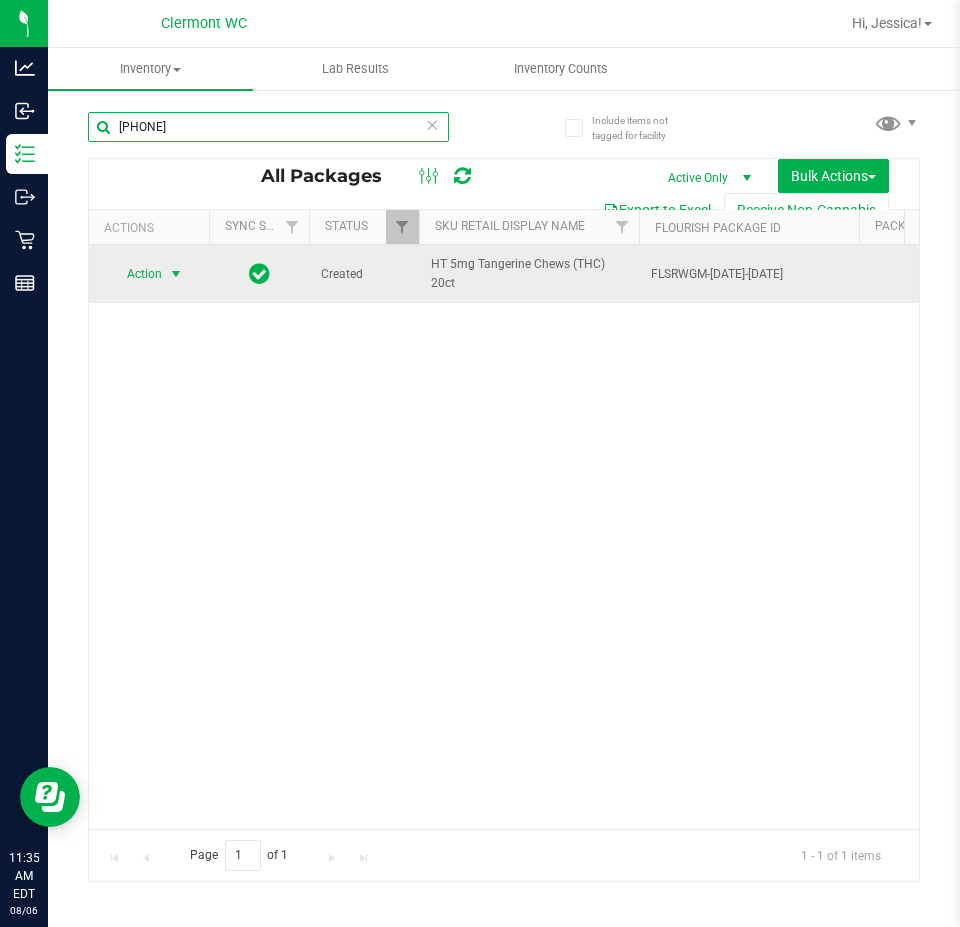 type on "5619538839232010" 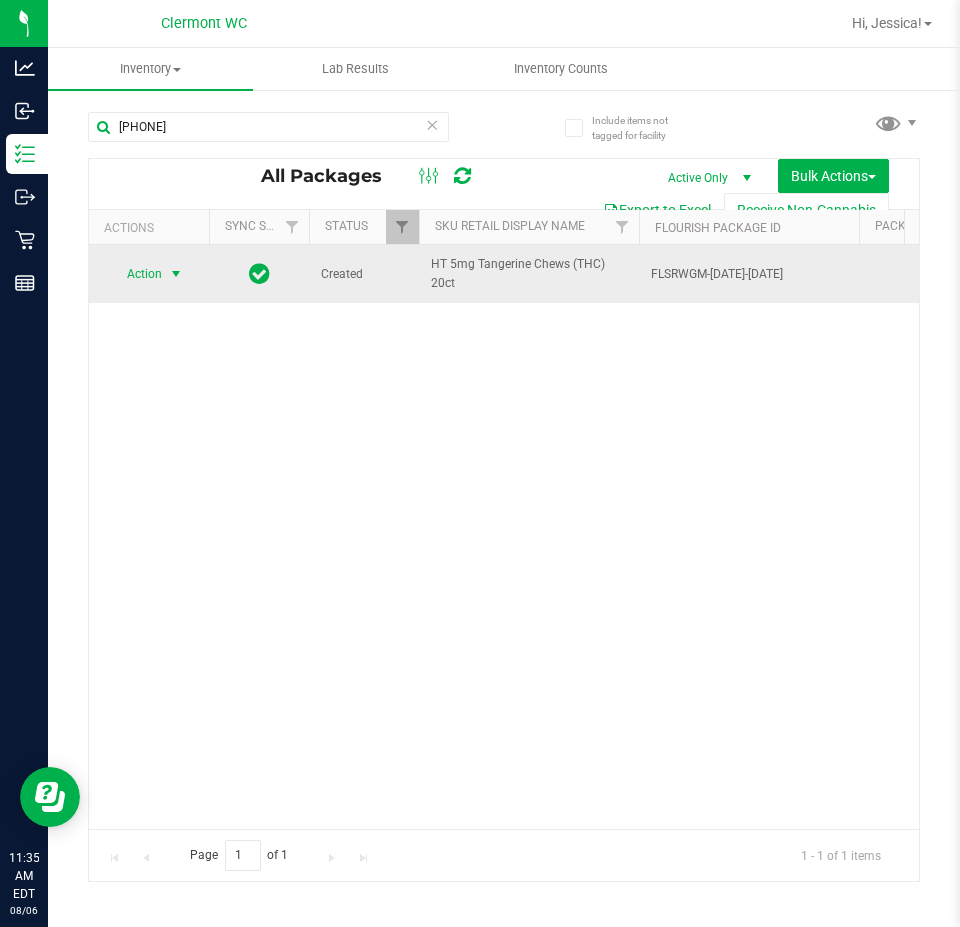 click on "Action" at bounding box center [136, 274] 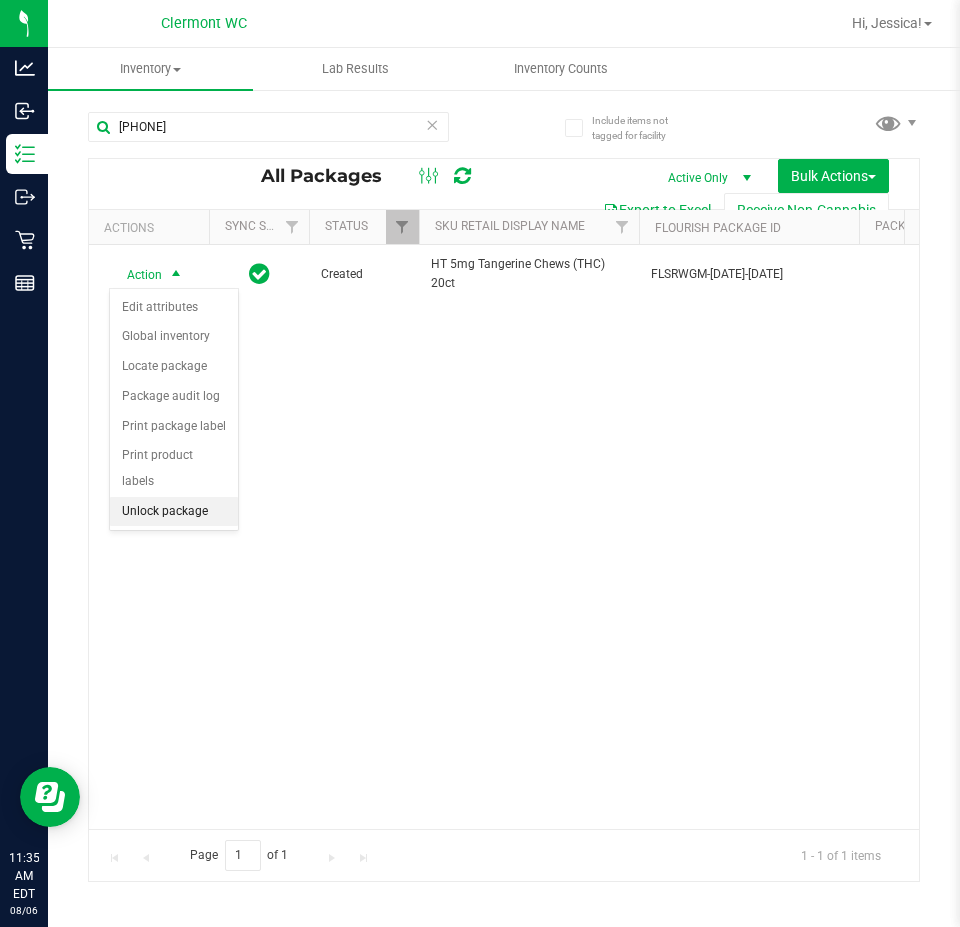 click on "Unlock package" at bounding box center [174, 512] 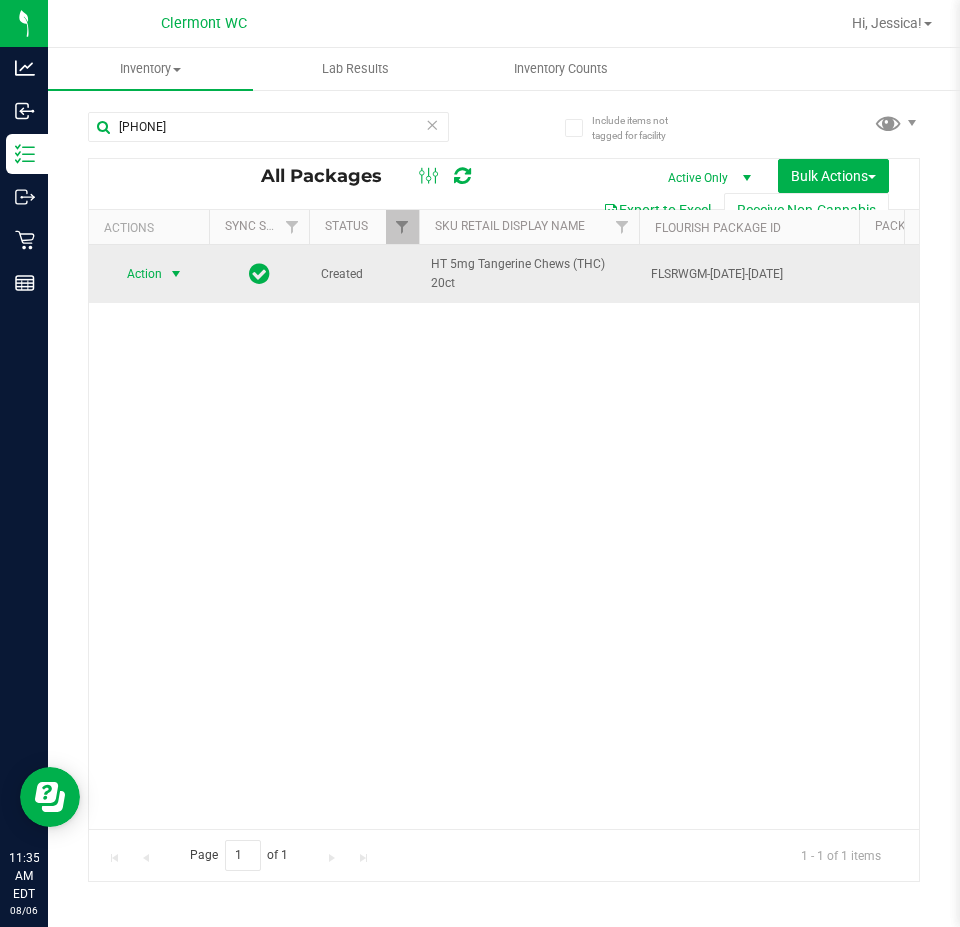 click at bounding box center [176, 274] 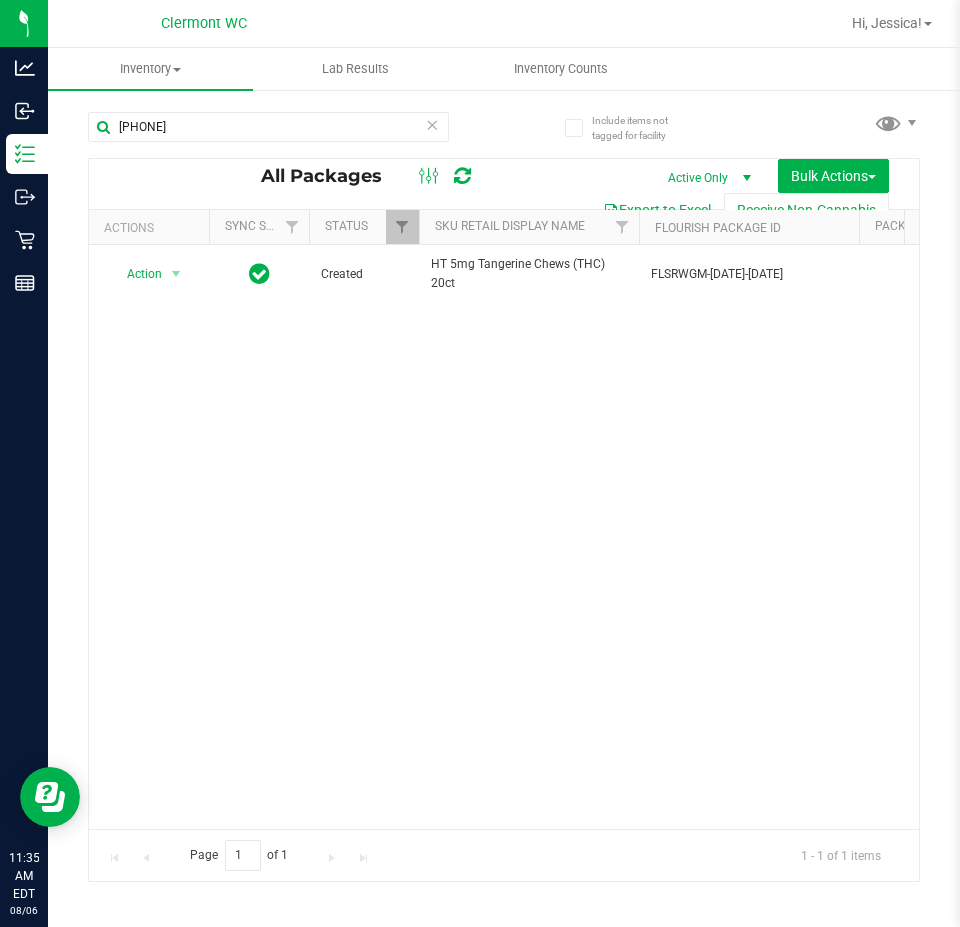 click on "Action Action Adjust qty Create package Edit attributes Global inventory Locate package Lock package Package audit log Print package label Print product labels Schedule for destruction
Created
HT 5mg Tangerine Chews (THC) 20ct
FLSRWGM-20250624-217
5619538839232010
Each
(67.2 g ea.)
0.1510 $30.00000
Gummy
12
0
12
Jun 24, 2025 14:30:00 EDT
HT - CHEWS - 5MG - 20CT - THC - TANGERINE
EDI-GUM-HT-TANG.20ct
2025-12-21" at bounding box center (504, 537) 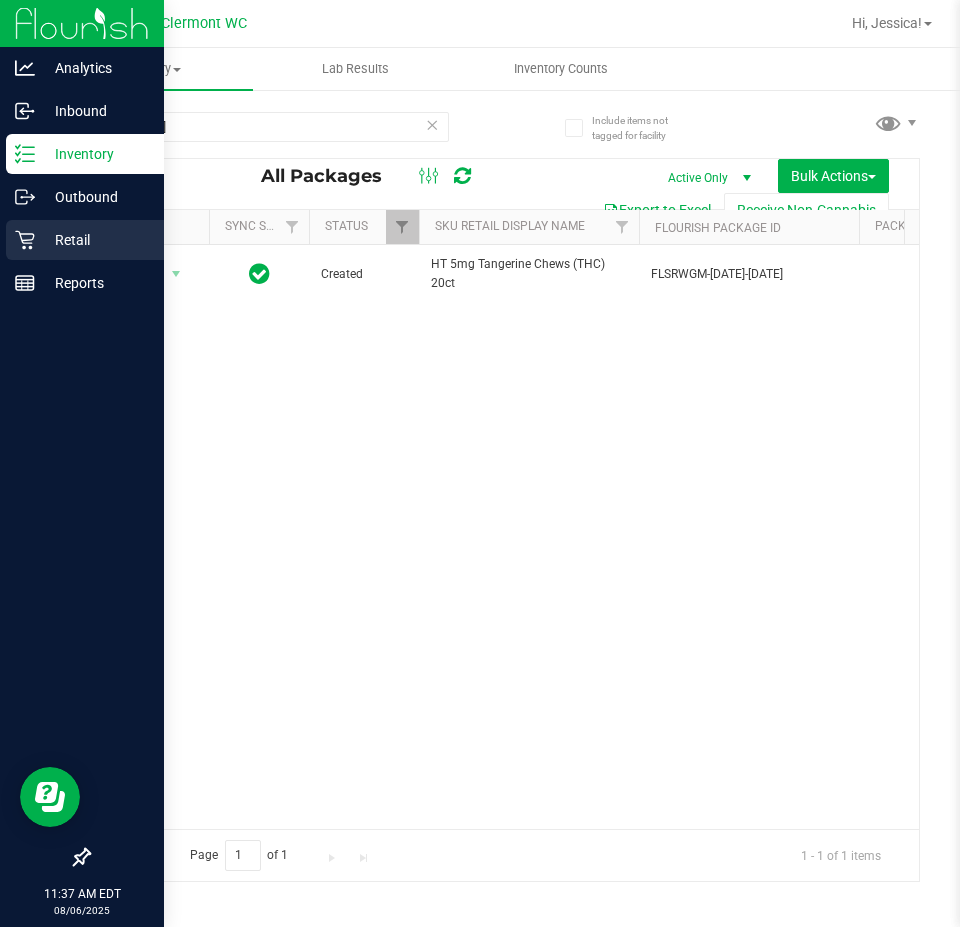 click on "Retail" at bounding box center (85, 240) 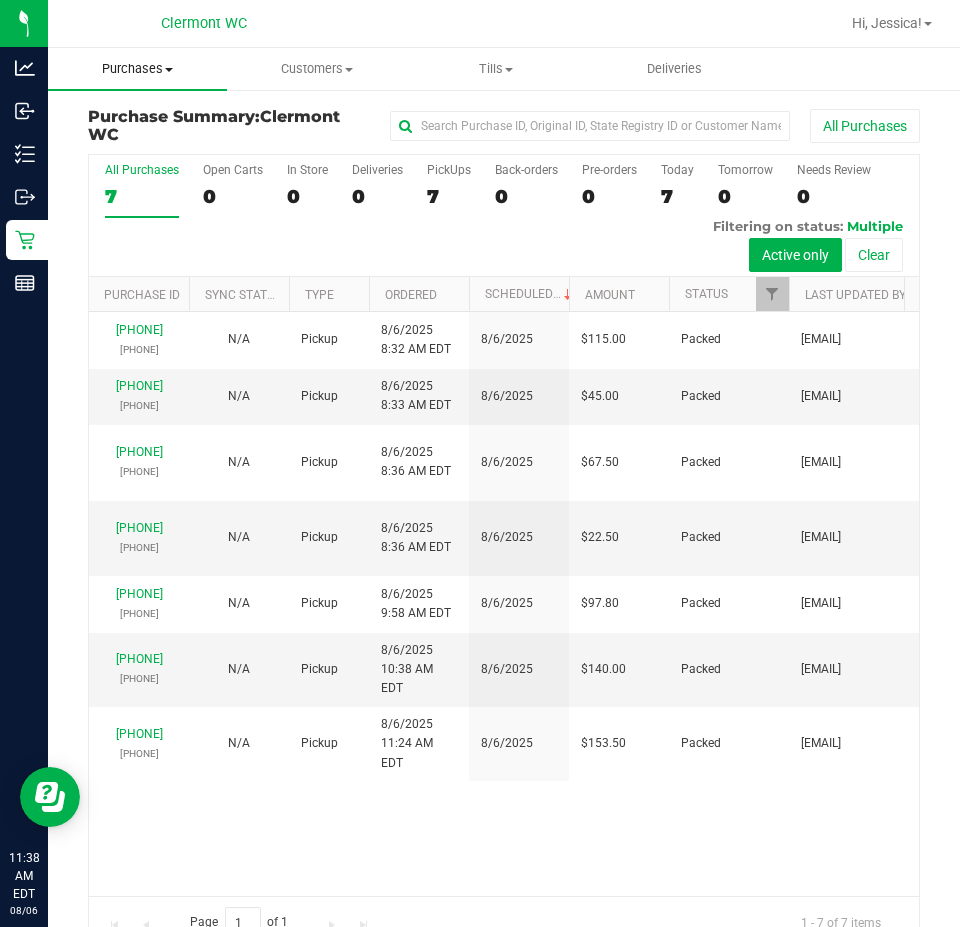 click on "Purchases" at bounding box center (137, 69) 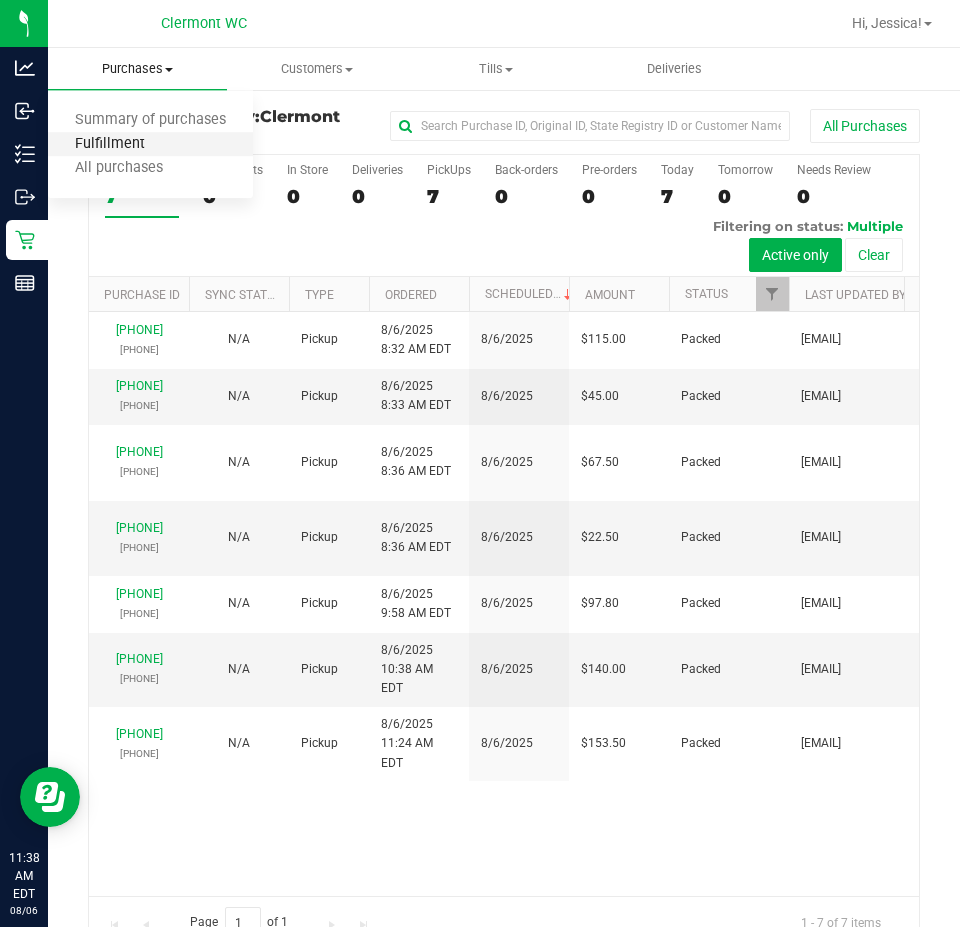 click on "Fulfillment" at bounding box center (110, 144) 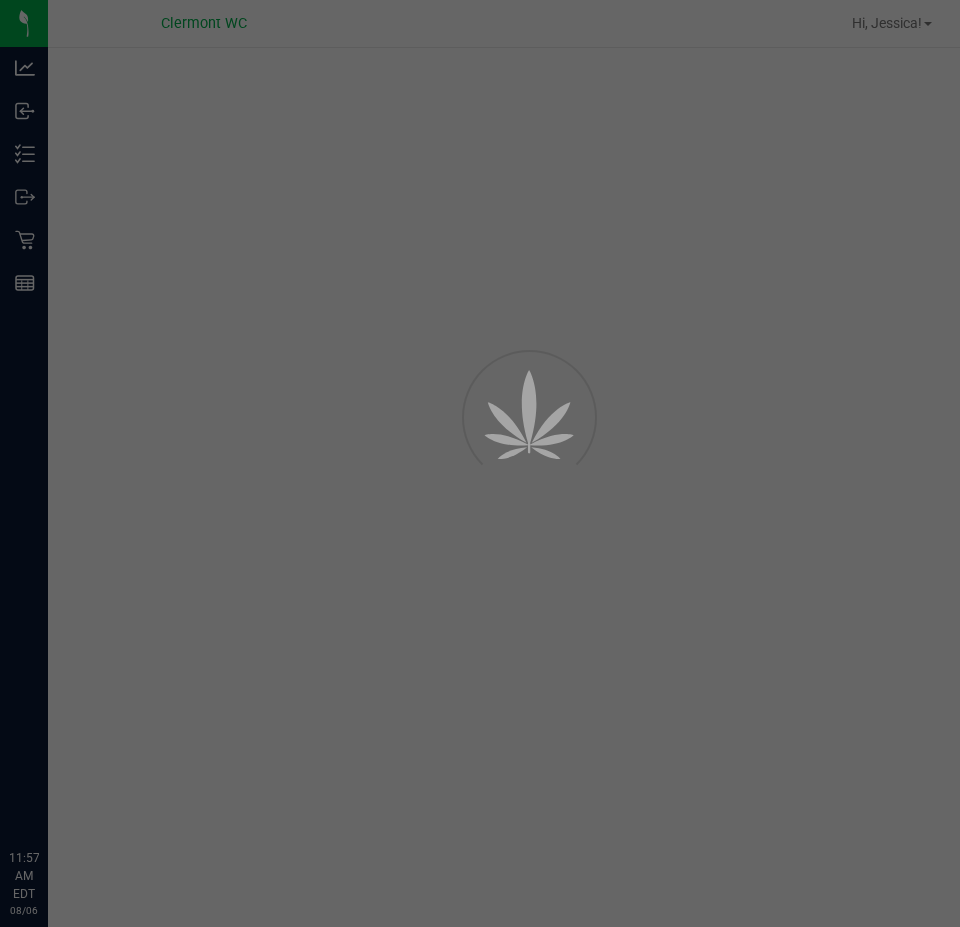 scroll, scrollTop: 0, scrollLeft: 0, axis: both 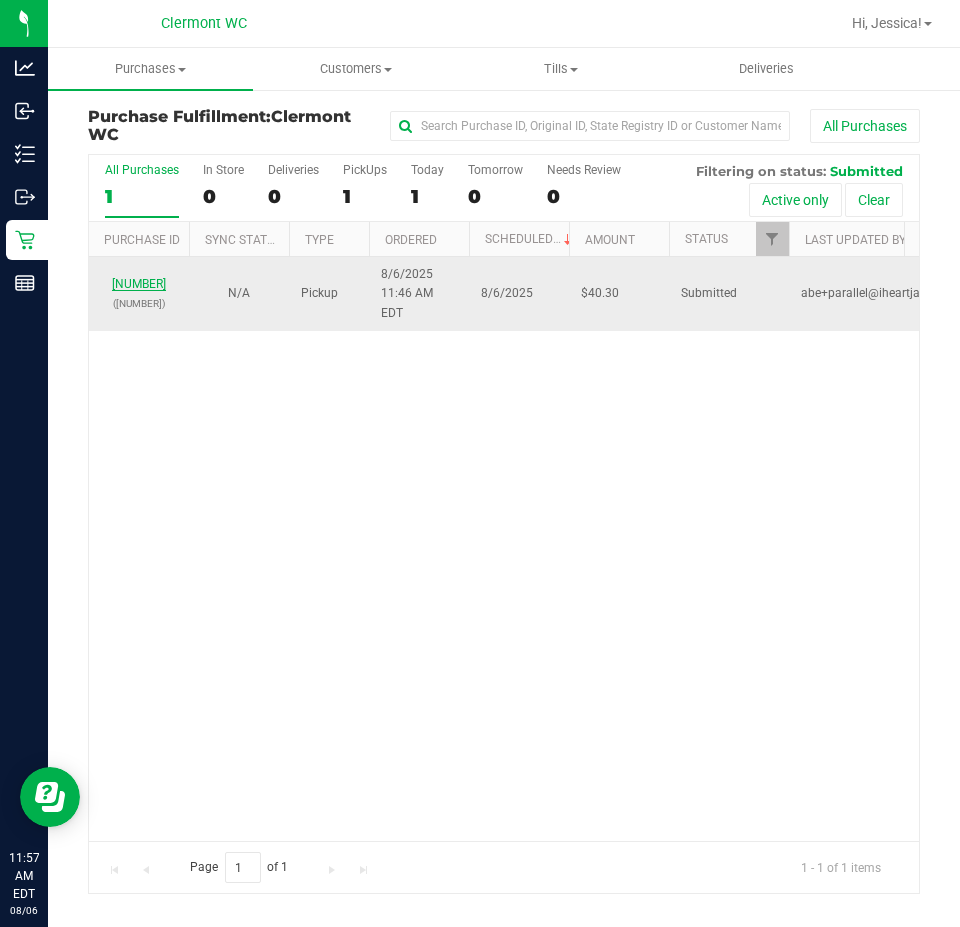 click on "[PHONE]" at bounding box center (139, 284) 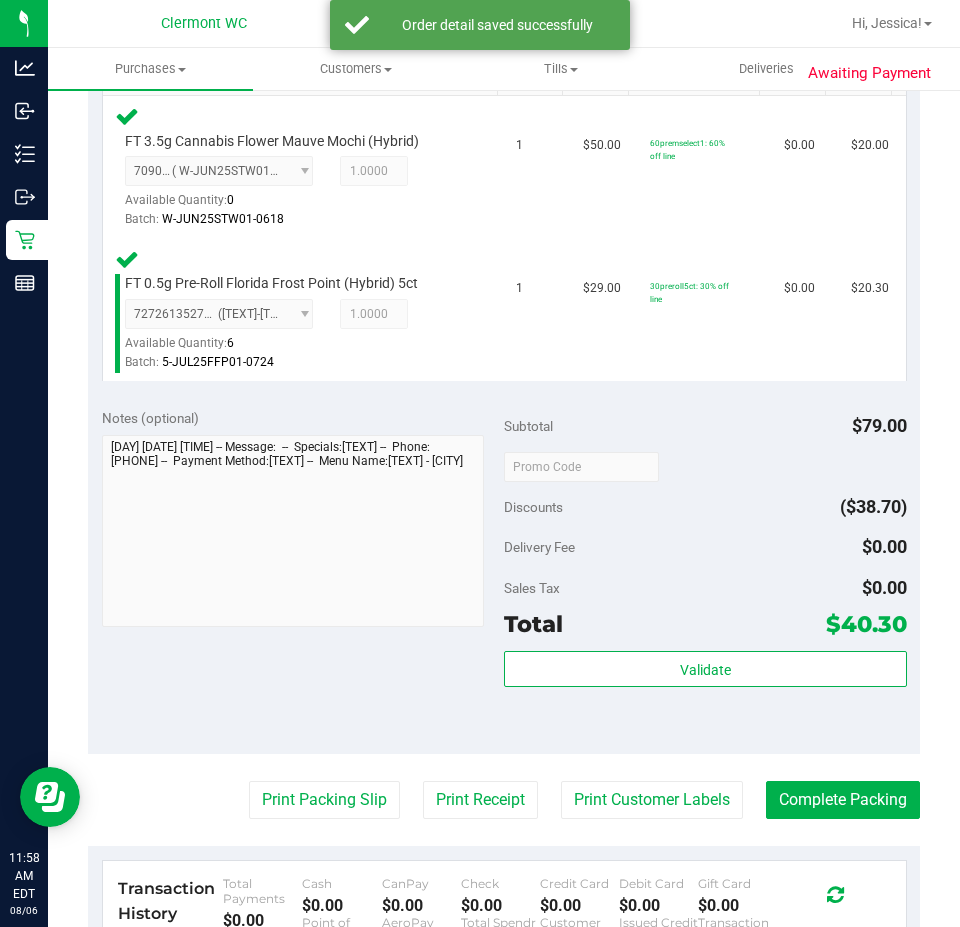 scroll, scrollTop: 546, scrollLeft: 0, axis: vertical 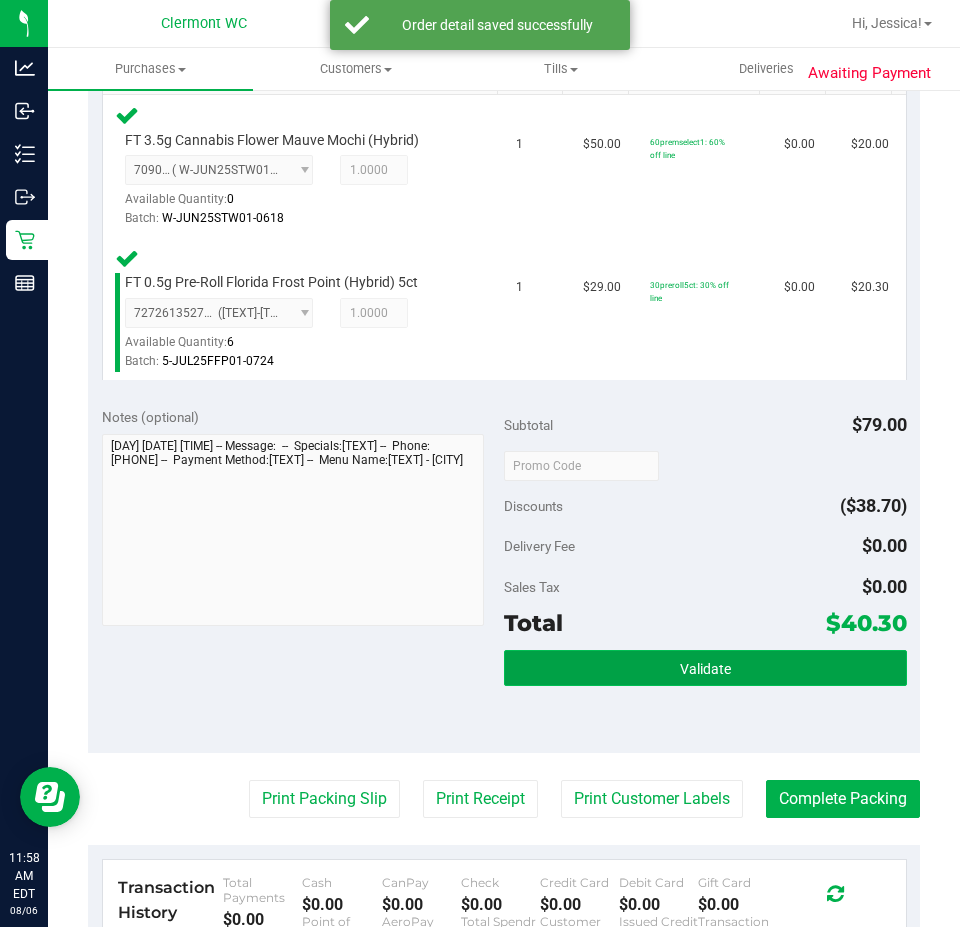 click on "Validate" at bounding box center [705, 668] 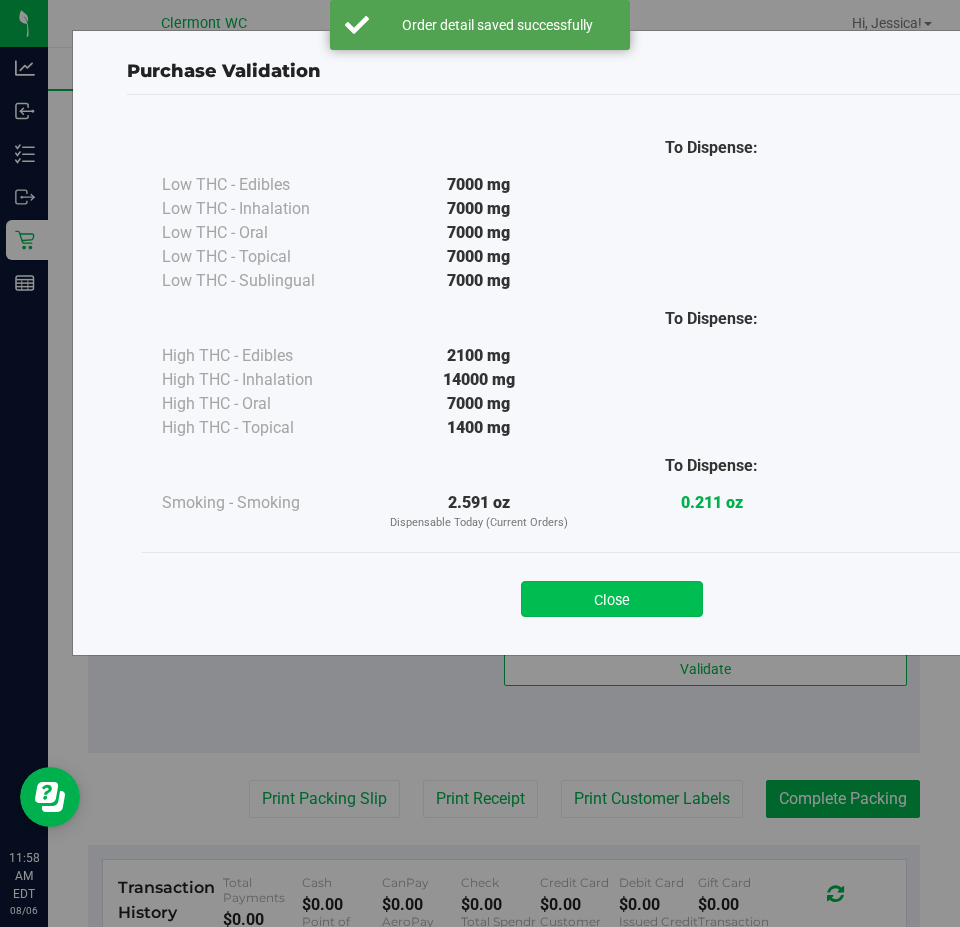 click on "Close" at bounding box center [612, 599] 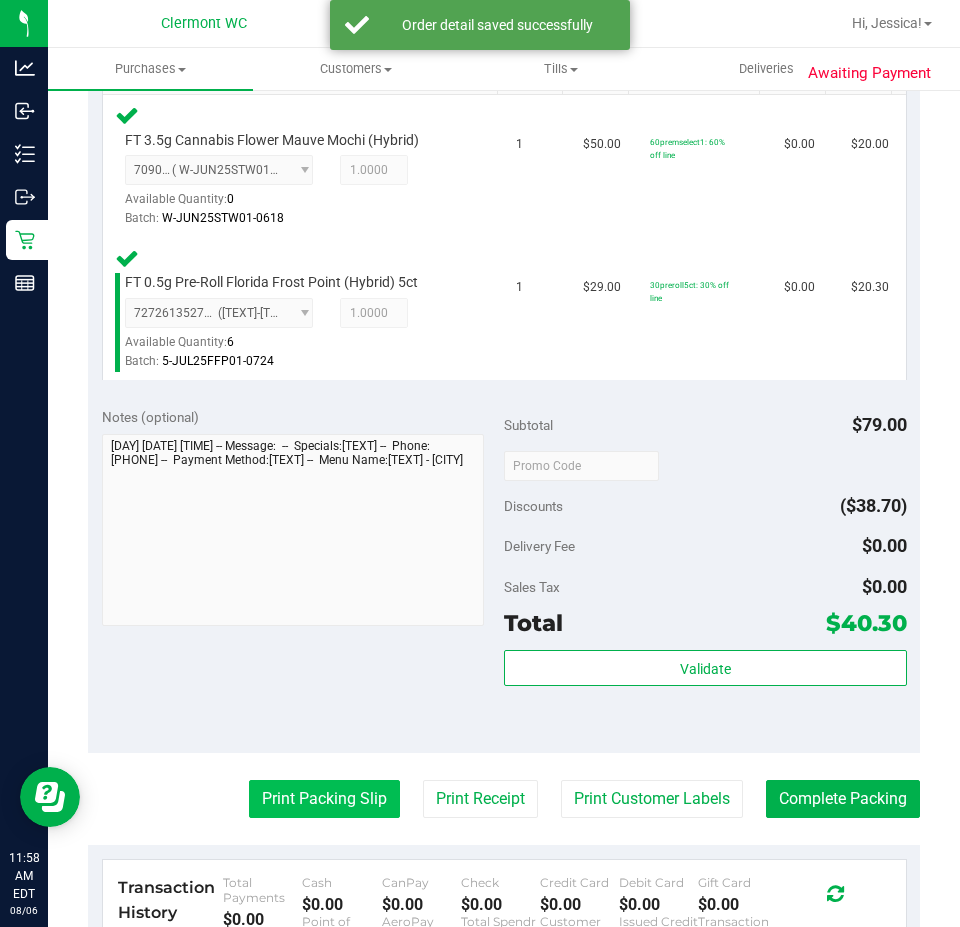 click on "Print Packing Slip" at bounding box center (324, 799) 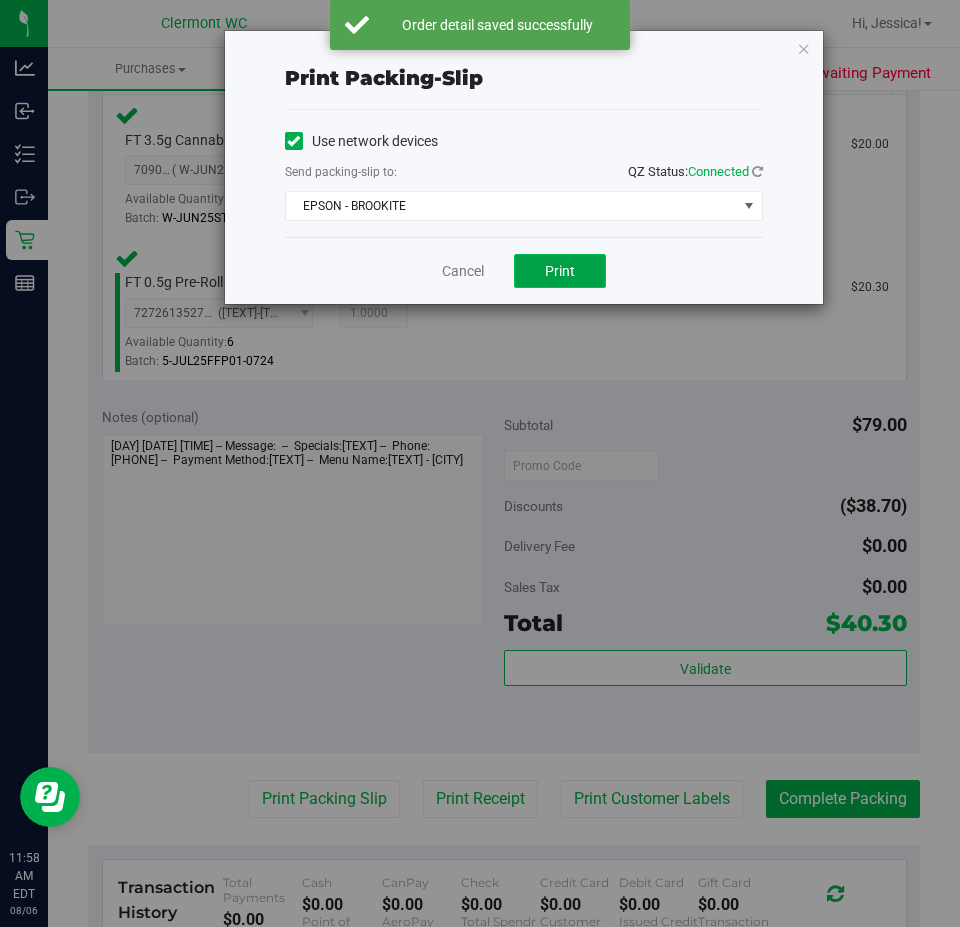 click on "Print" at bounding box center [560, 271] 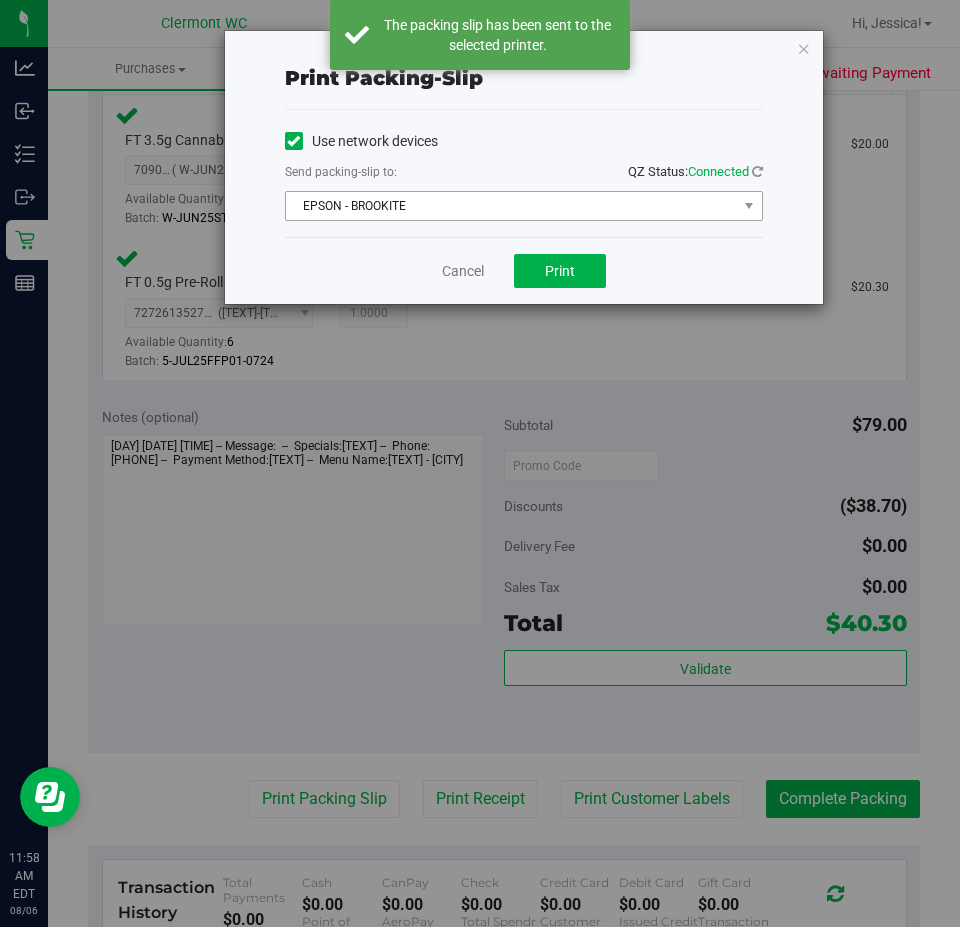 click on "EPSON - BROOKITE" at bounding box center [511, 206] 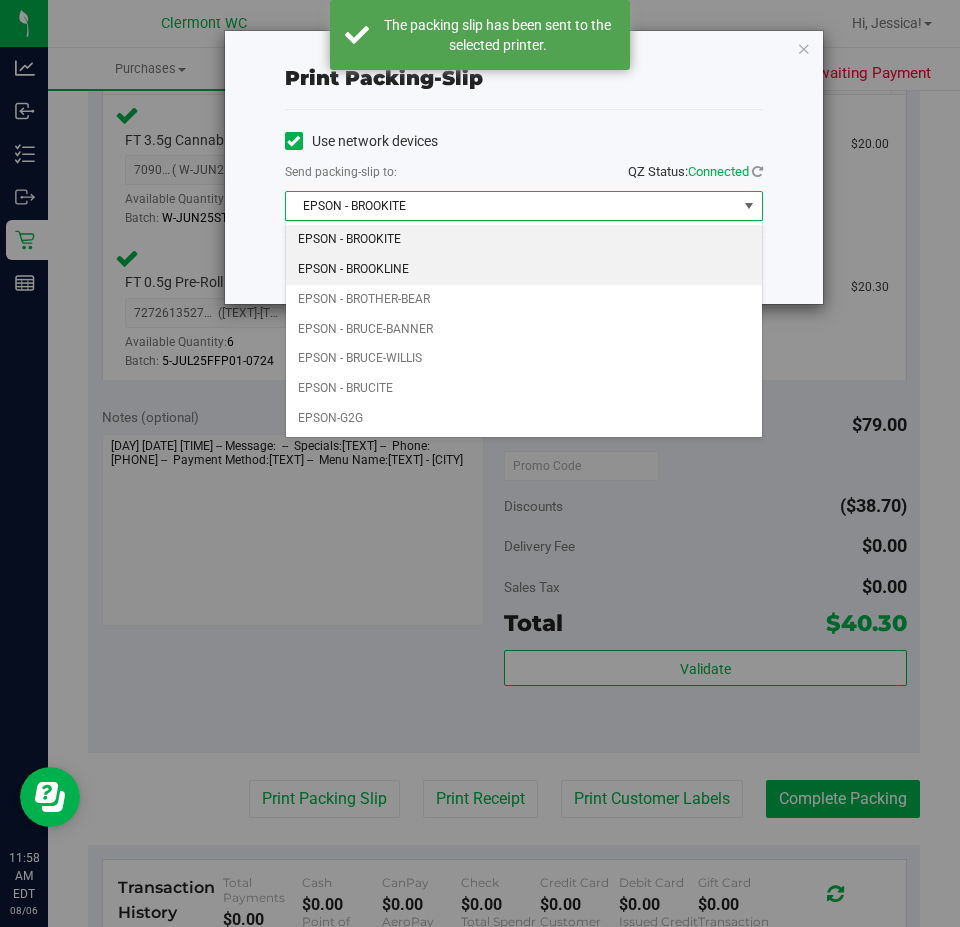 click on "EPSON - BROOKLINE" at bounding box center (524, 270) 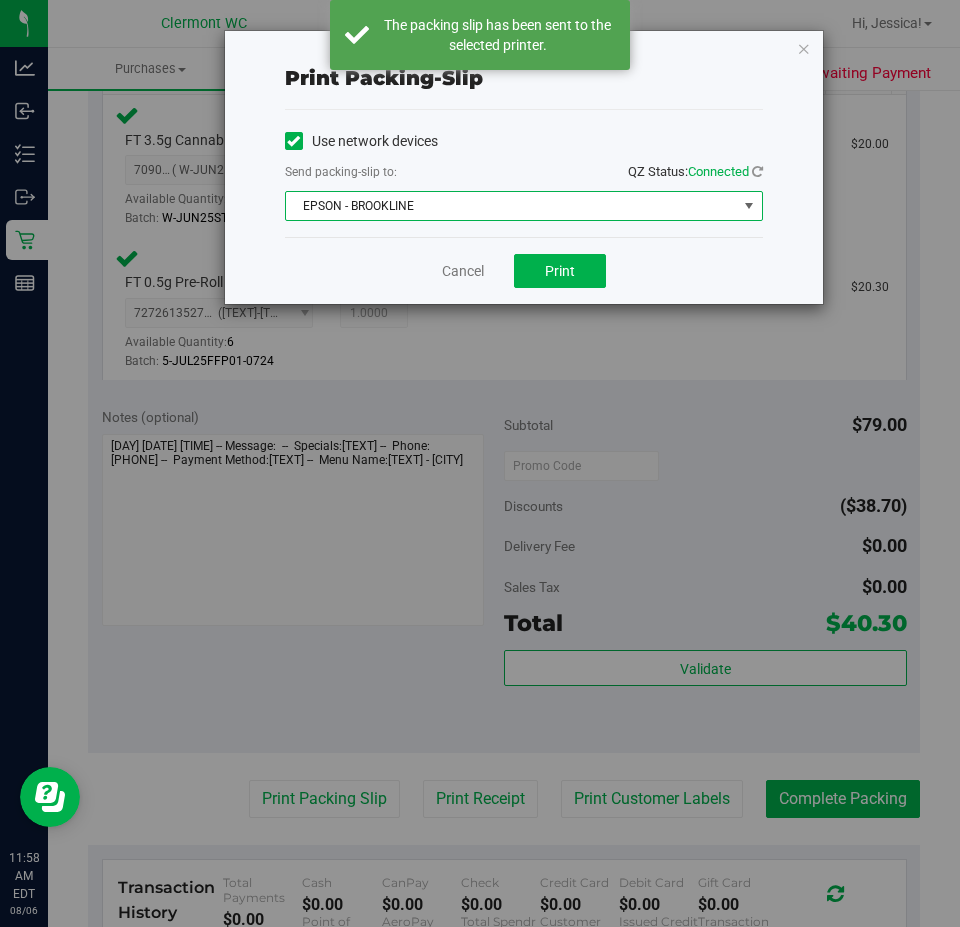 click on "EPSON - BROOKLINE" at bounding box center [511, 206] 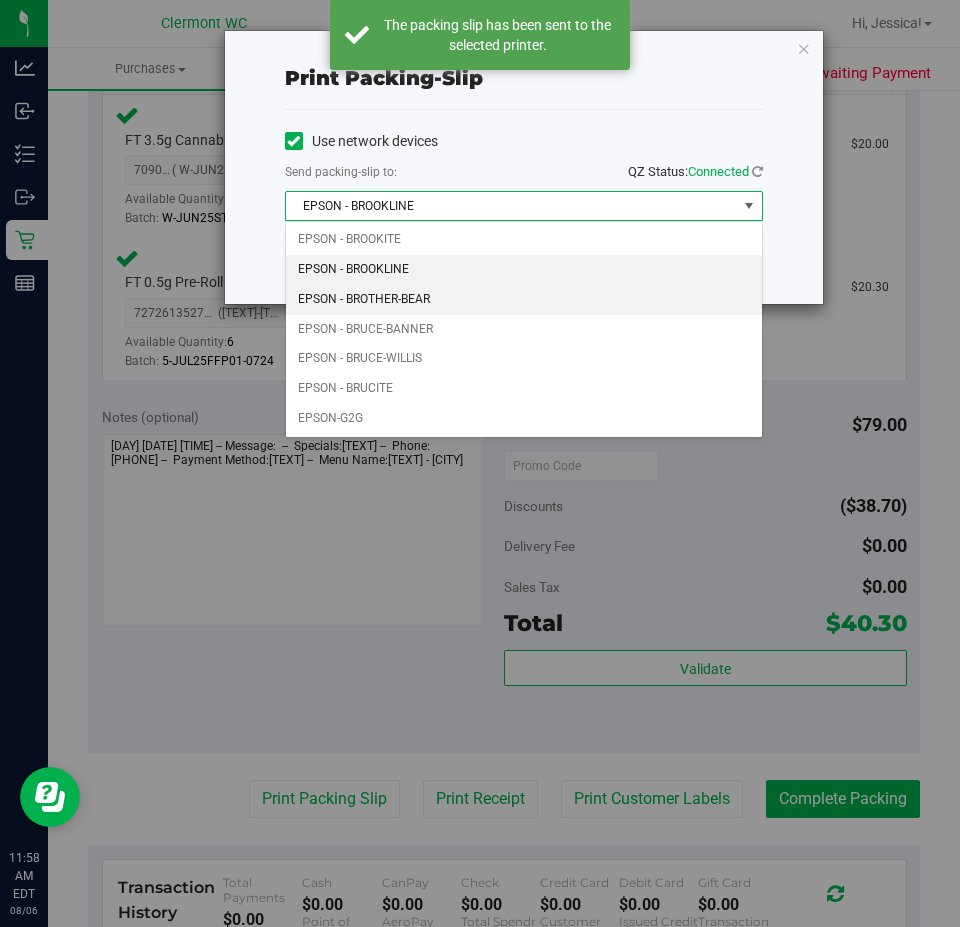 click on "EPSON - BROTHER-BEAR" at bounding box center [524, 300] 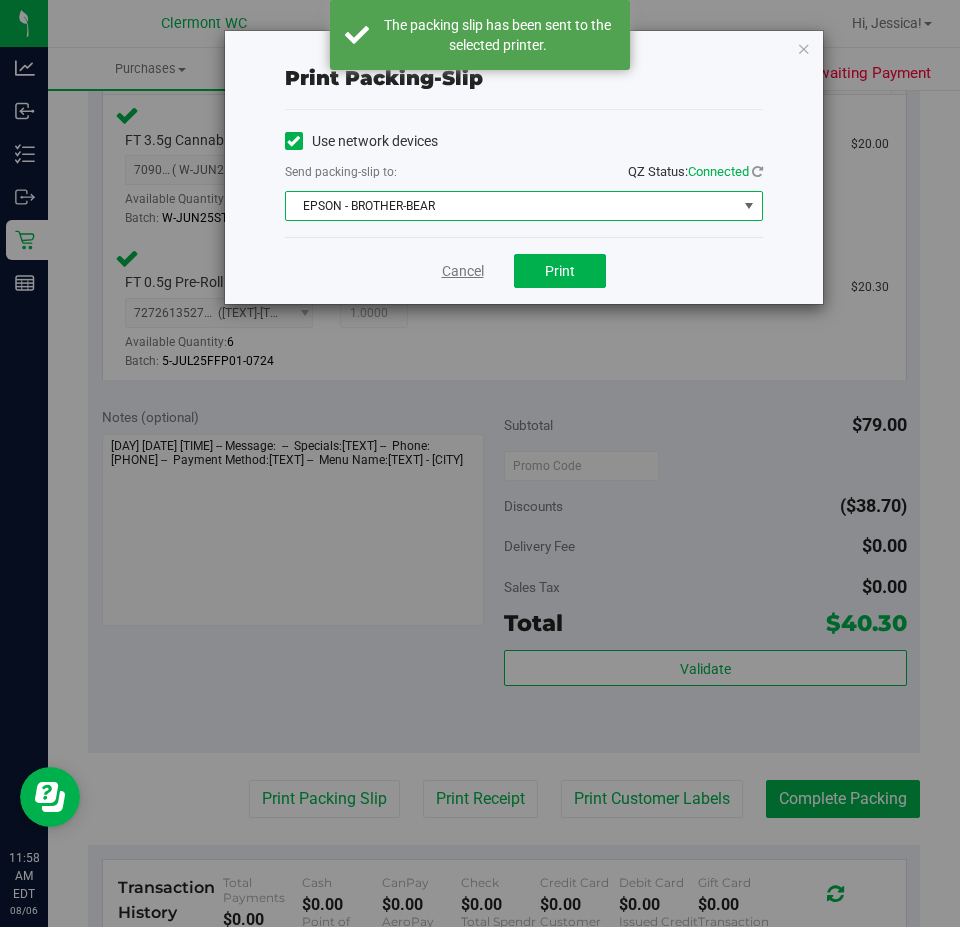 click on "Cancel" at bounding box center [463, 271] 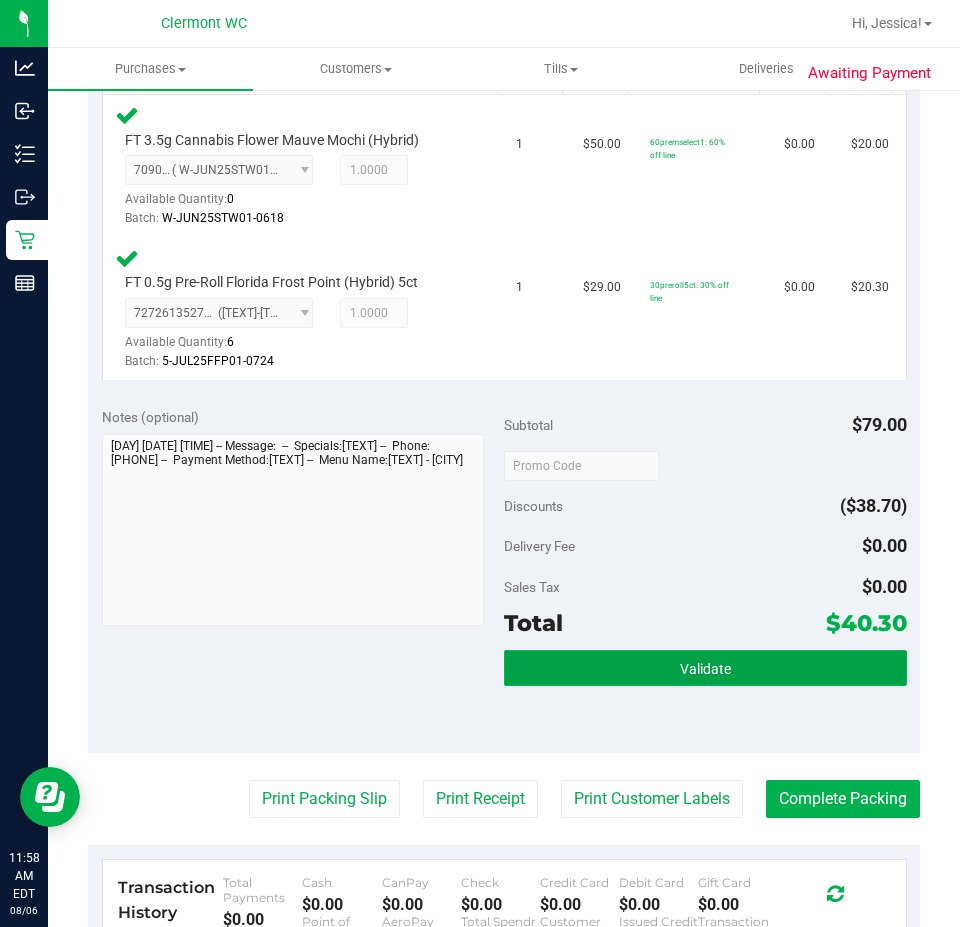 click on "Validate" at bounding box center (705, 669) 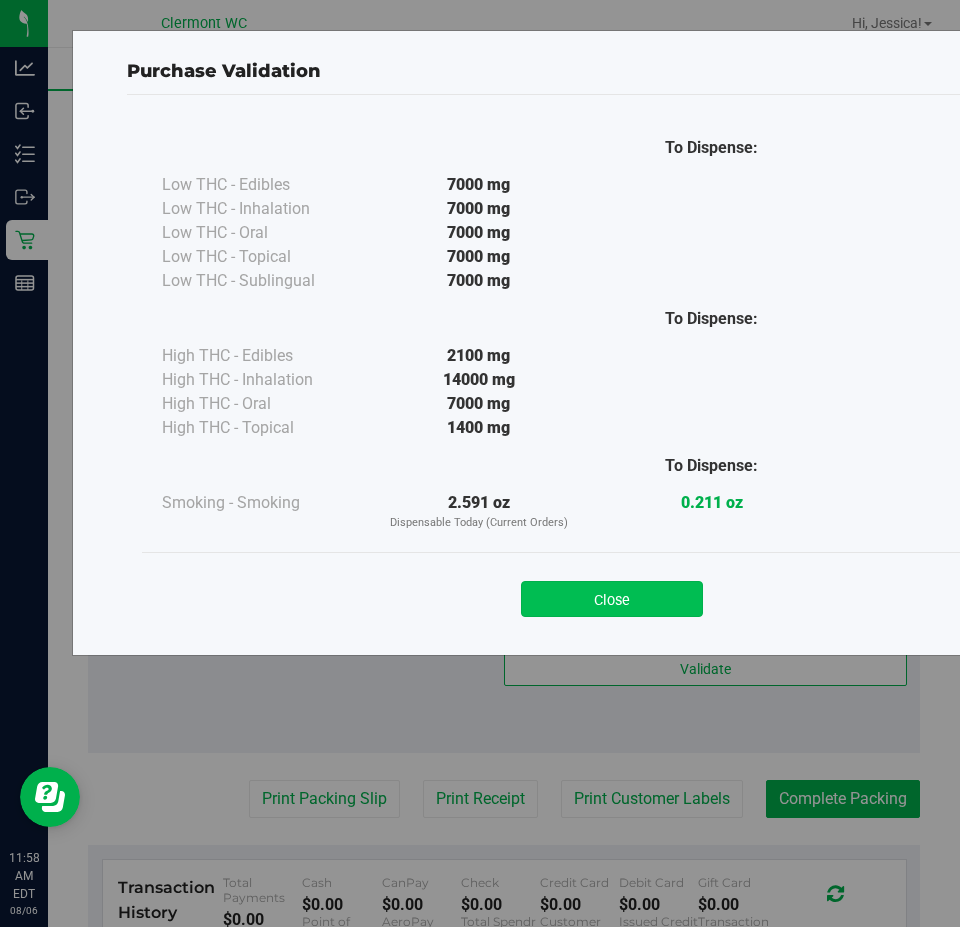 click on "Close" at bounding box center (612, 599) 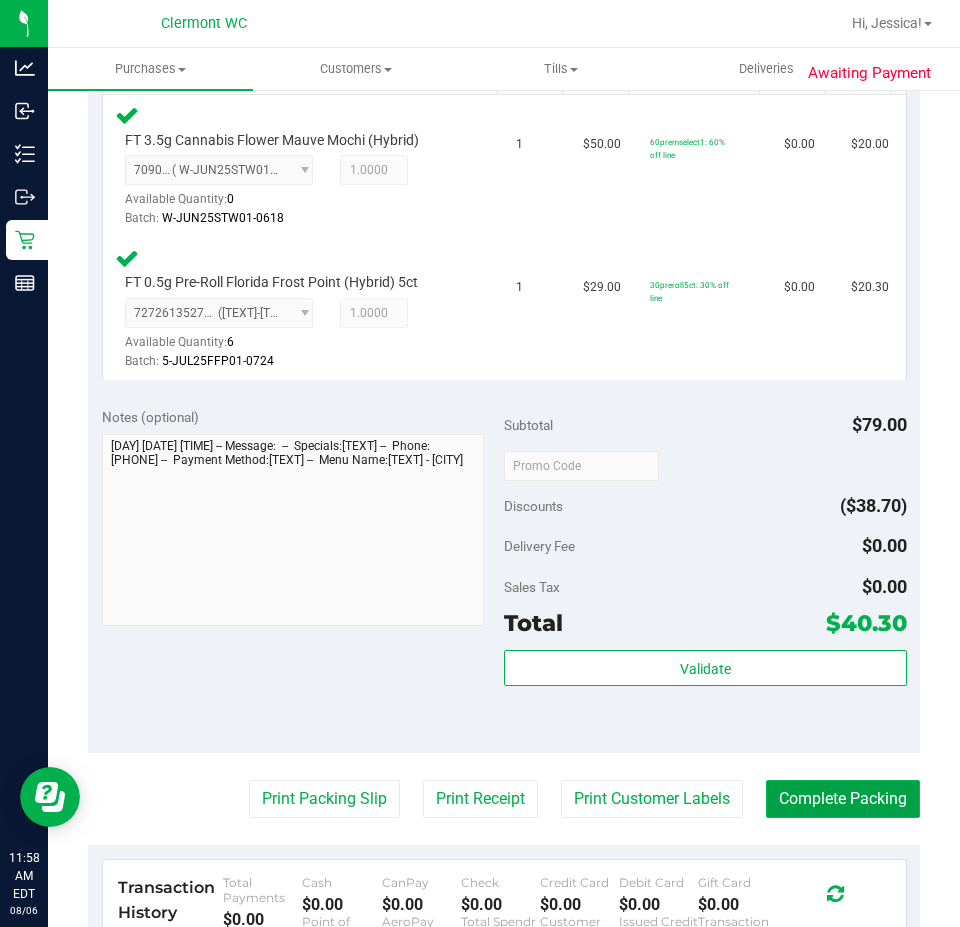 click on "Complete Packing" at bounding box center [843, 799] 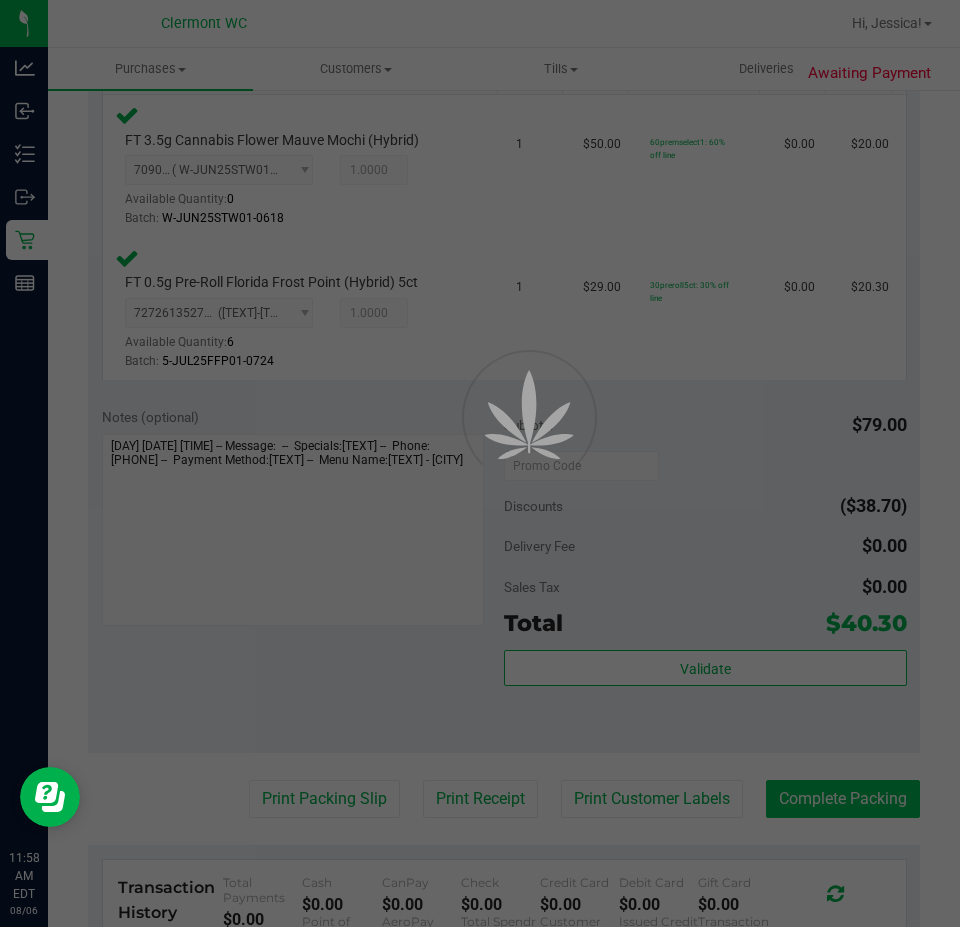 scroll, scrollTop: 0, scrollLeft: 0, axis: both 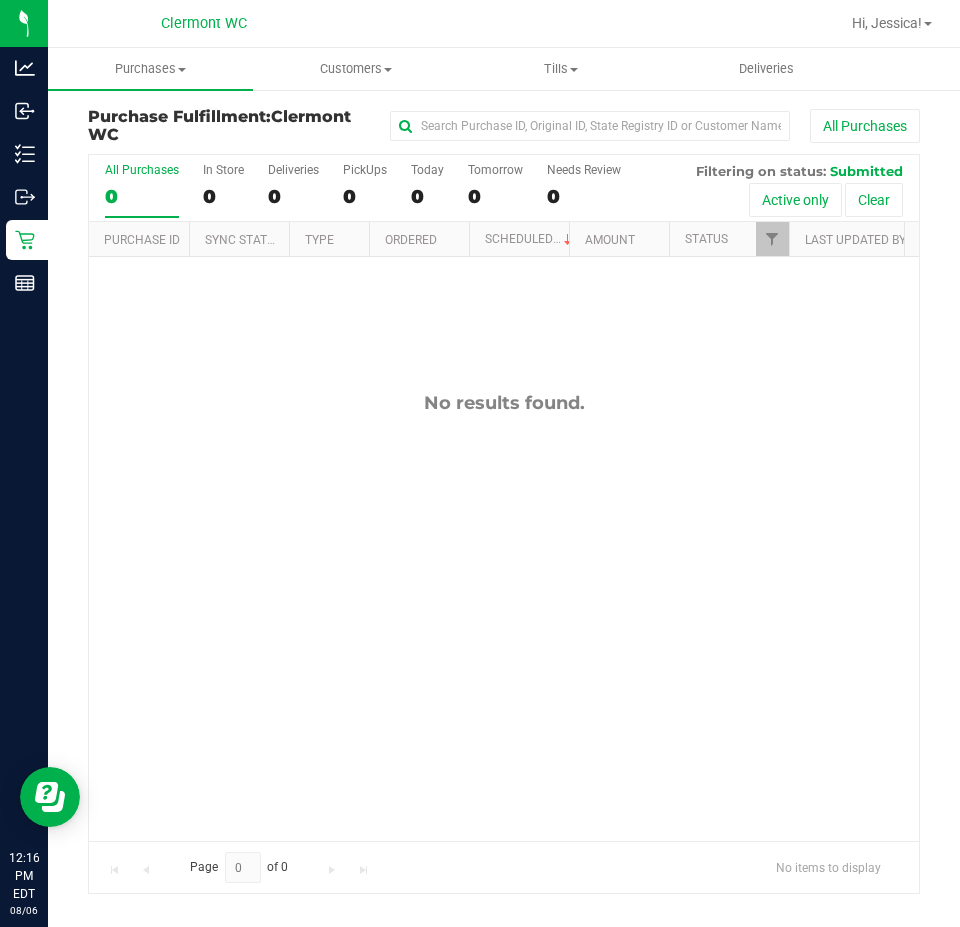 click on "No results found." at bounding box center (504, 616) 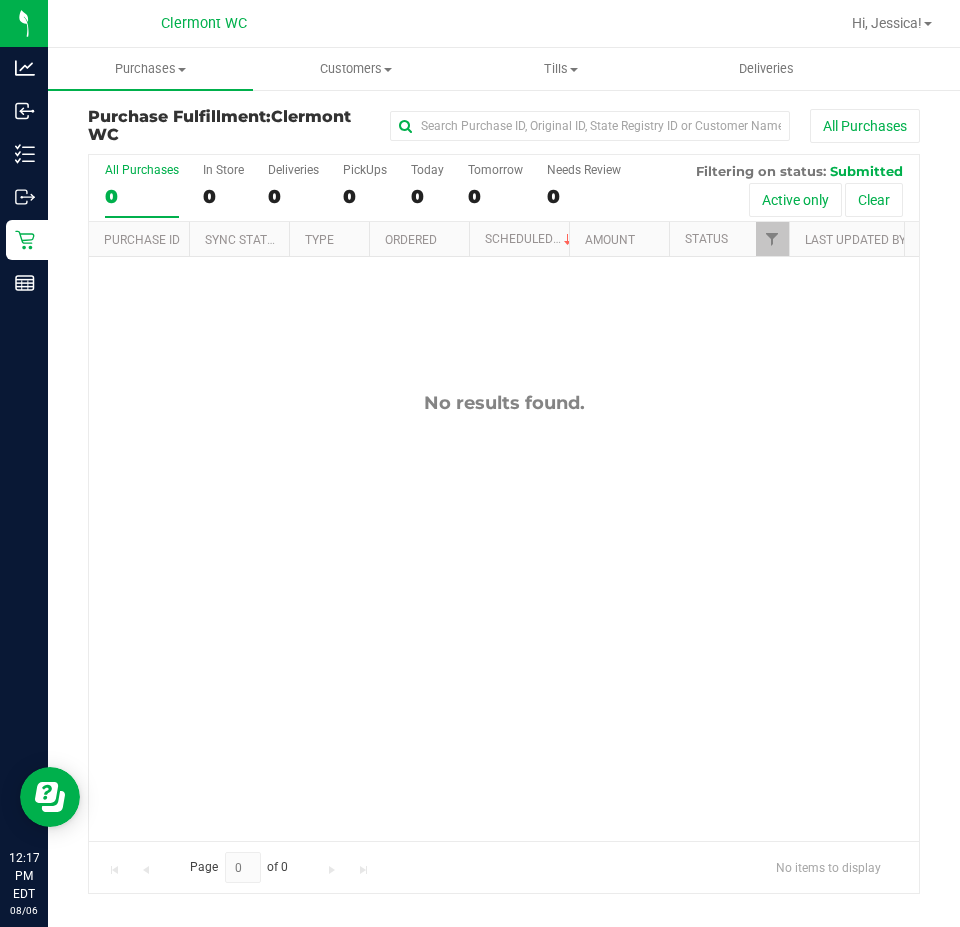 click on "No results found." at bounding box center (504, 616) 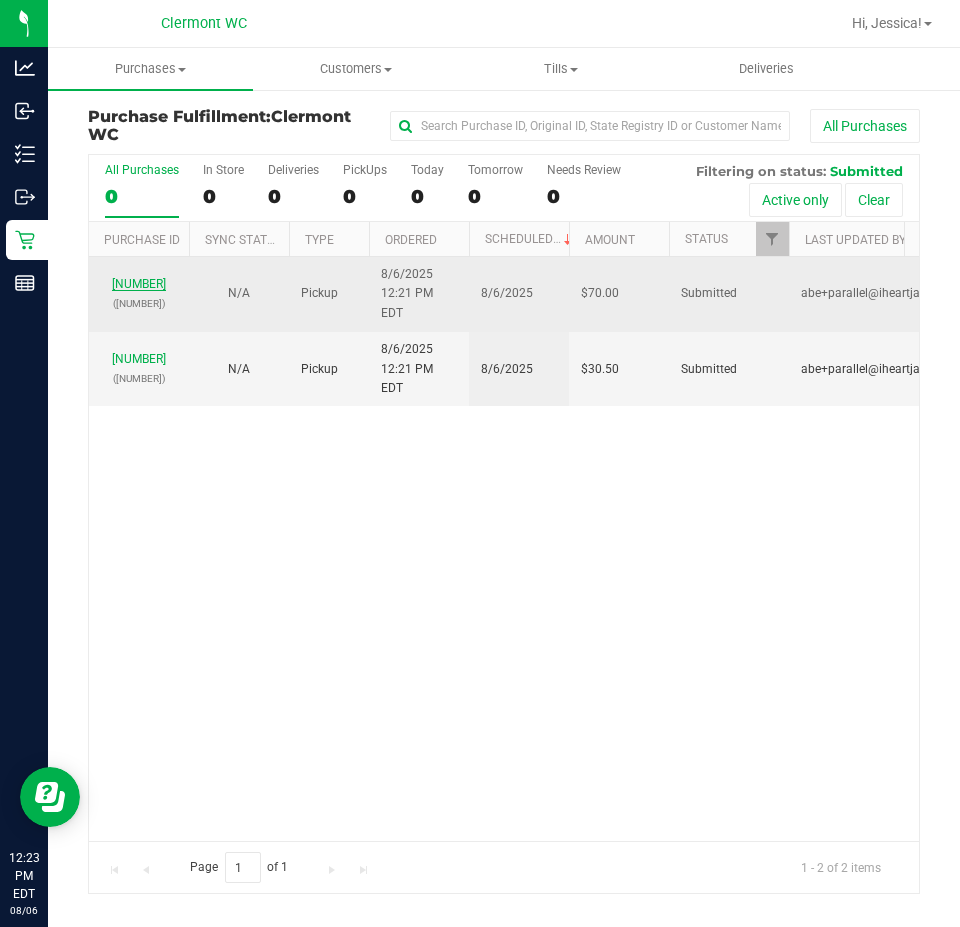 click on "11746800" at bounding box center [139, 284] 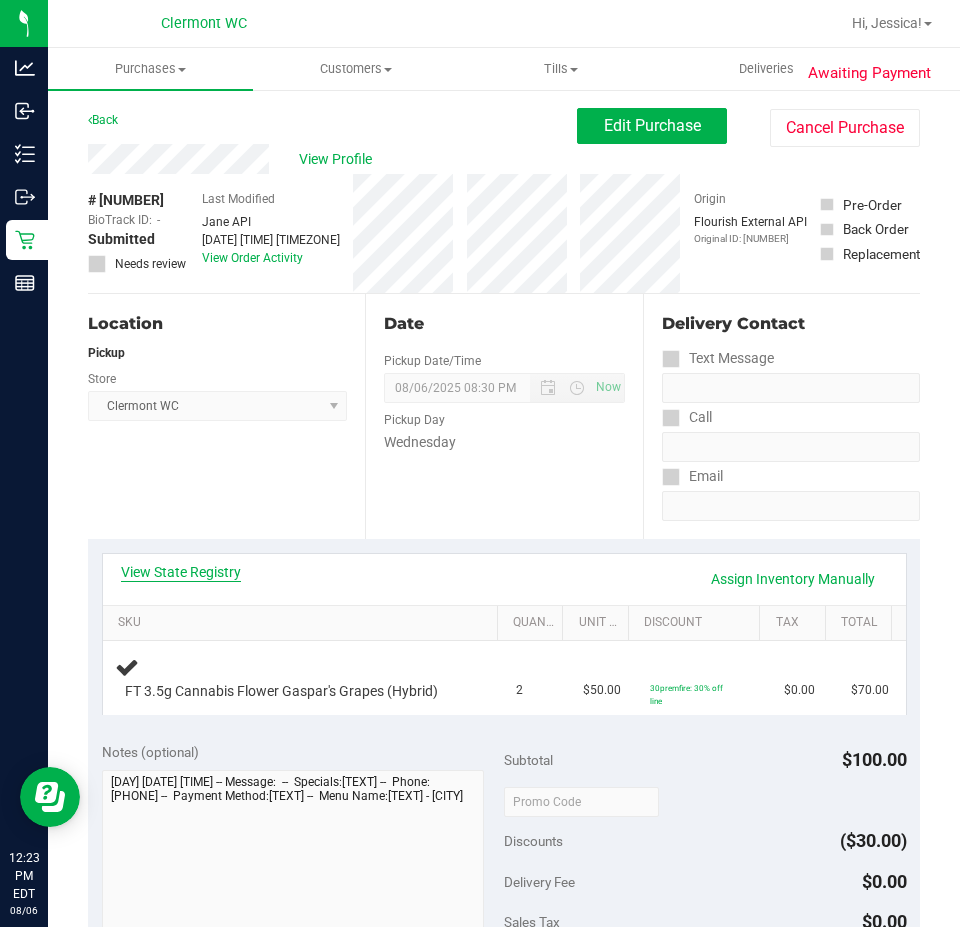 click on "View State Registry" at bounding box center (181, 572) 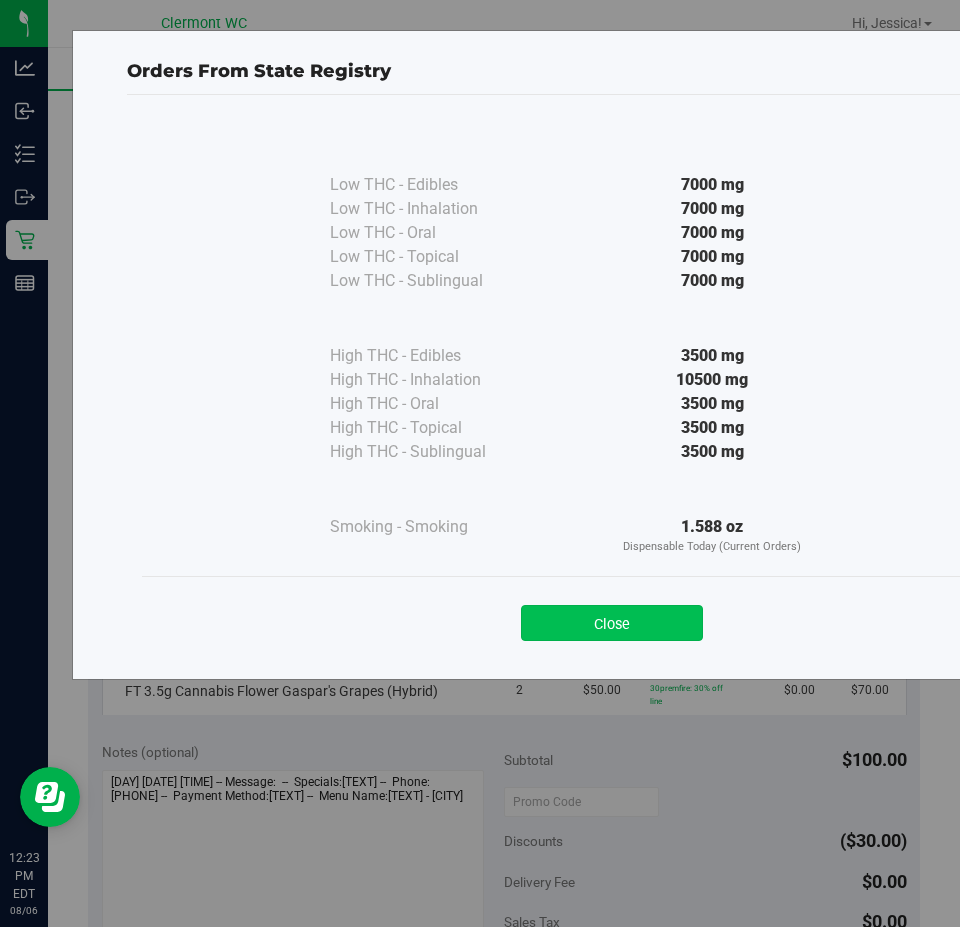 click on "Close" at bounding box center (612, 623) 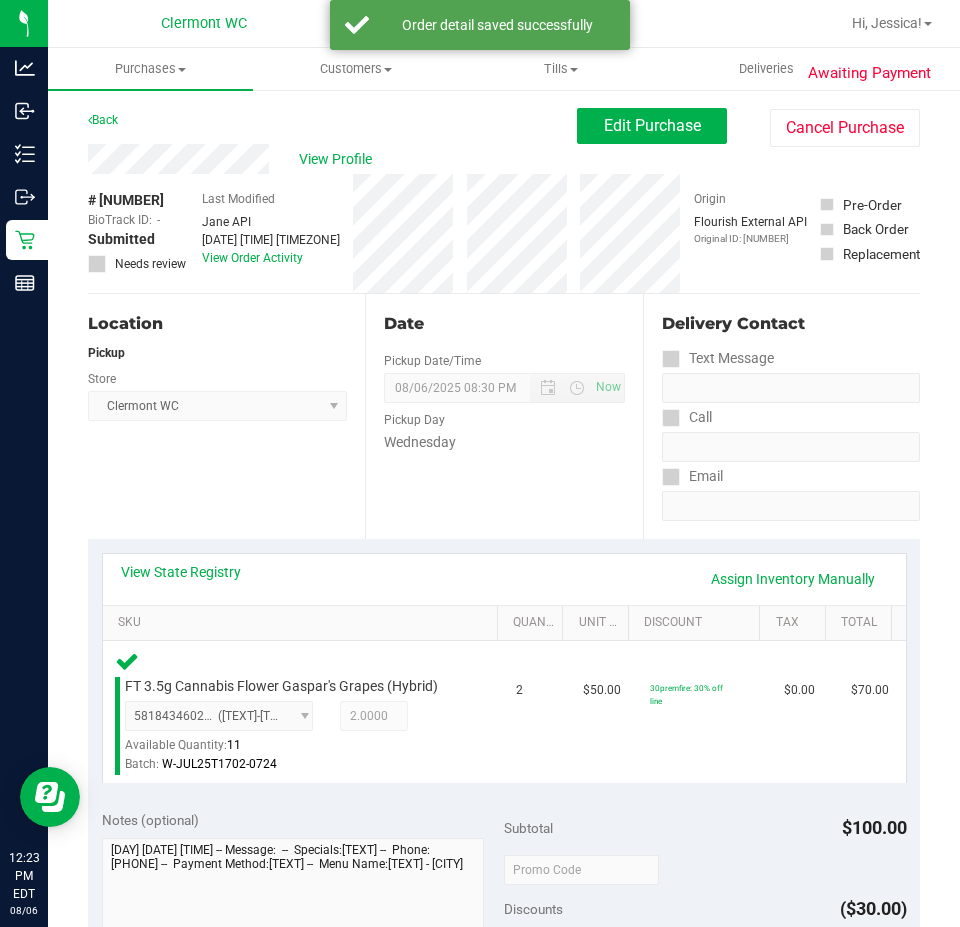 scroll, scrollTop: 600, scrollLeft: 0, axis: vertical 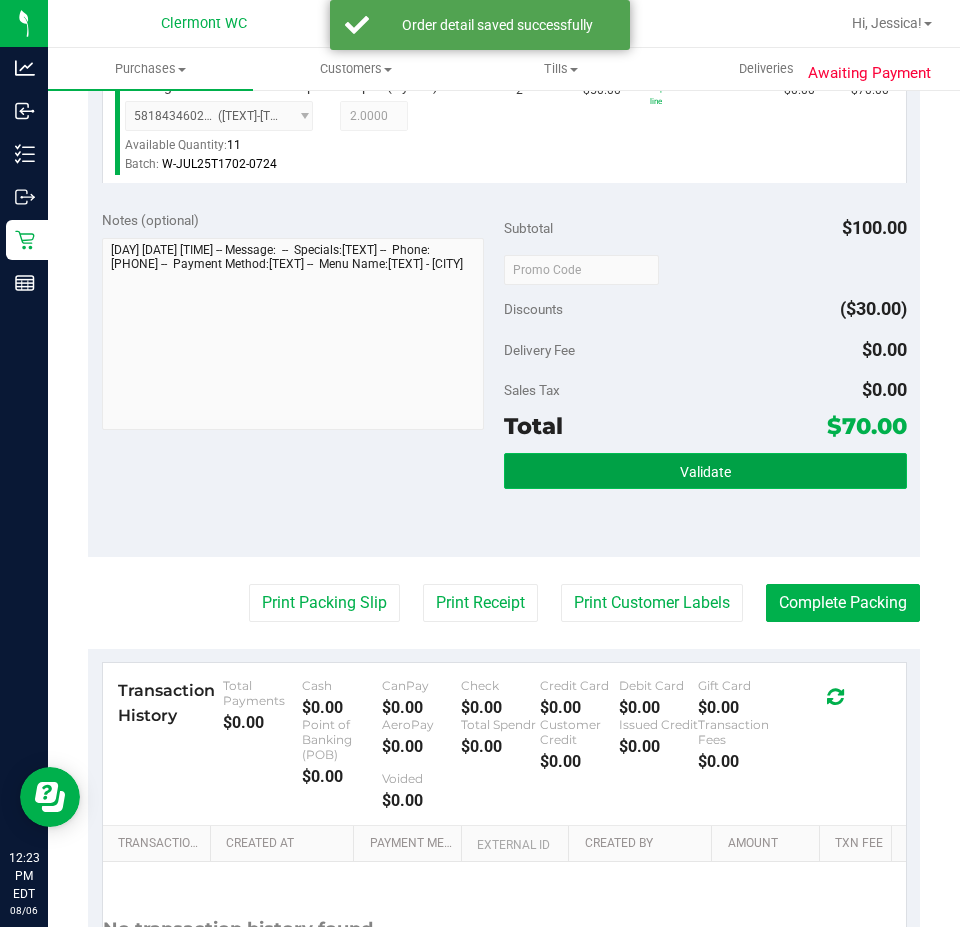 click on "Validate" at bounding box center [705, 472] 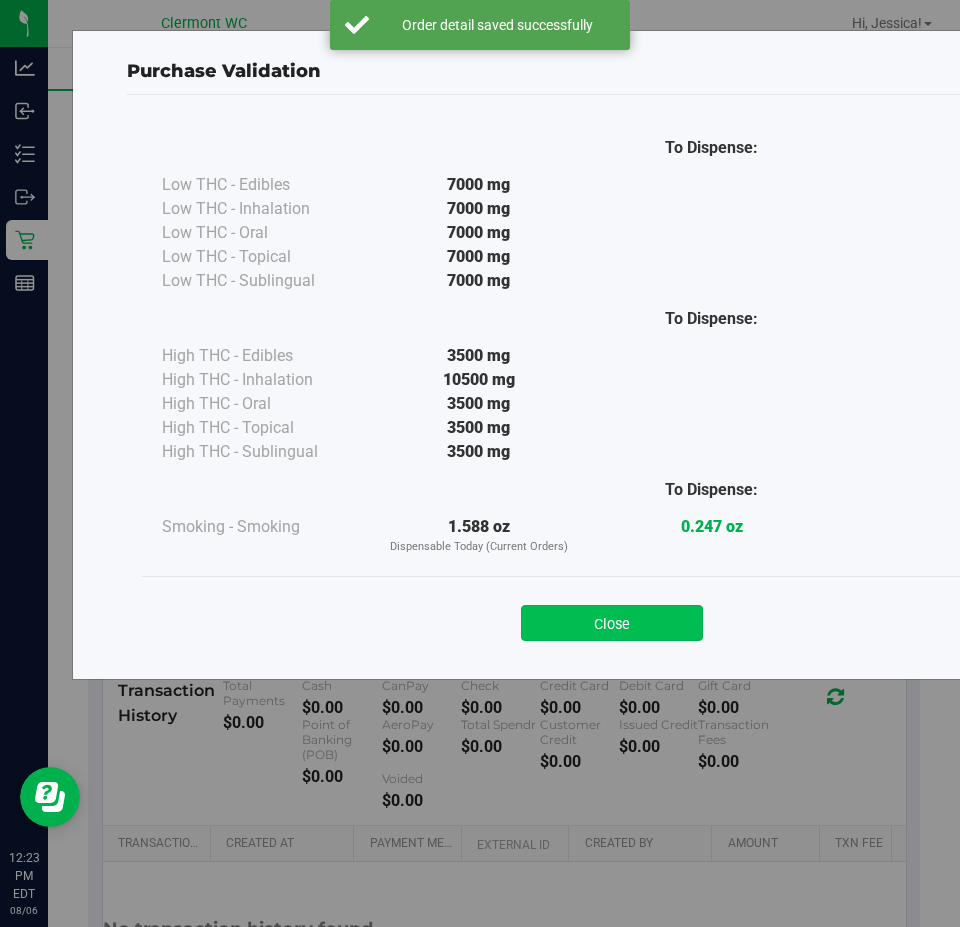 click on "Close" at bounding box center [612, 623] 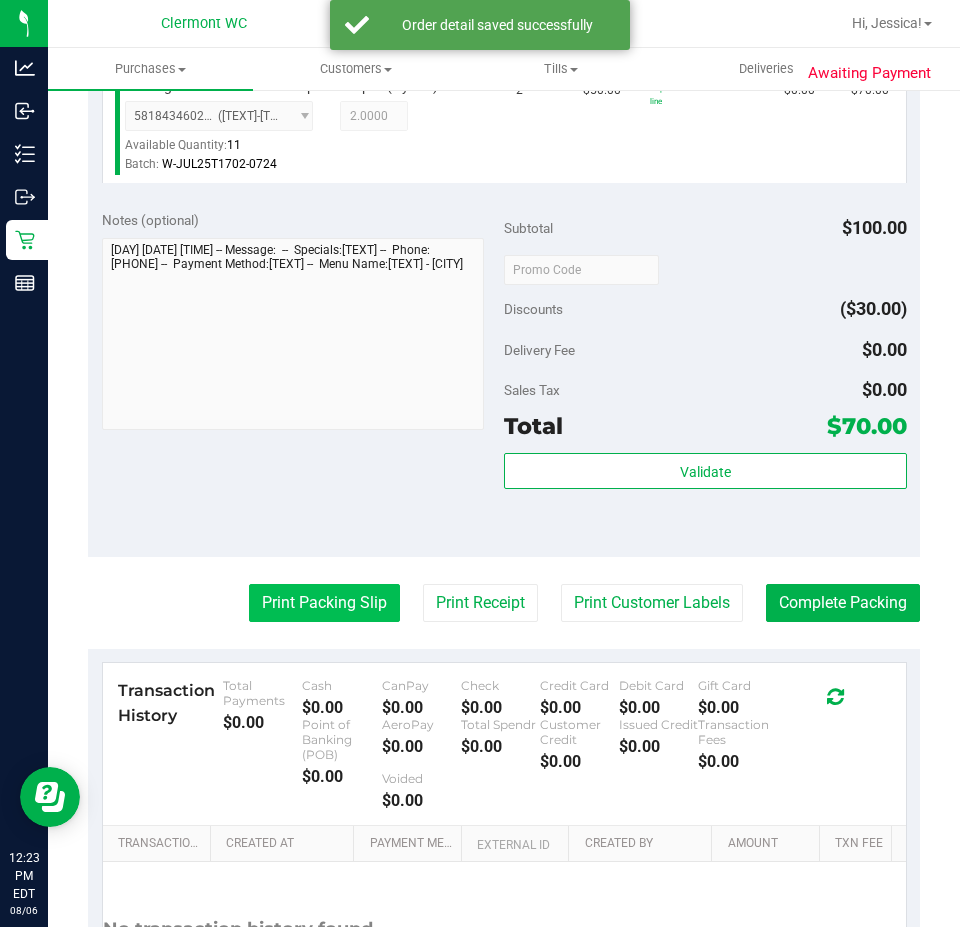 click on "Print Packing Slip" at bounding box center (324, 603) 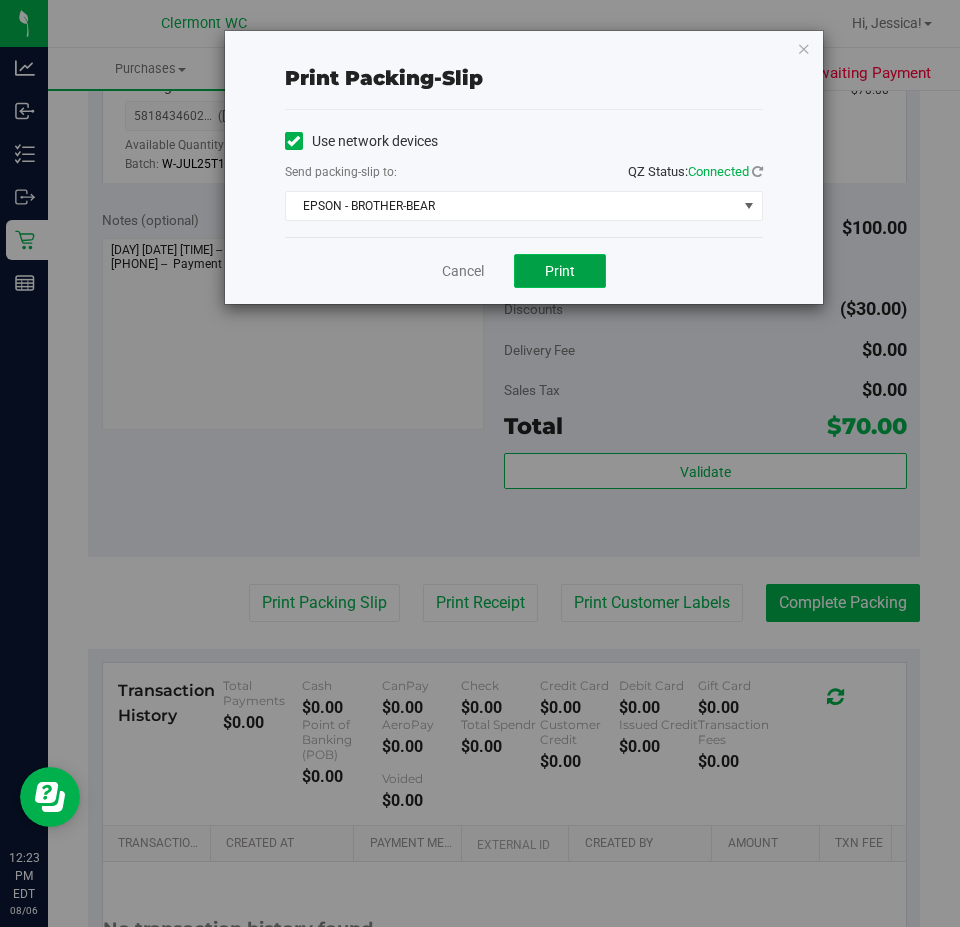click on "Print" at bounding box center (560, 271) 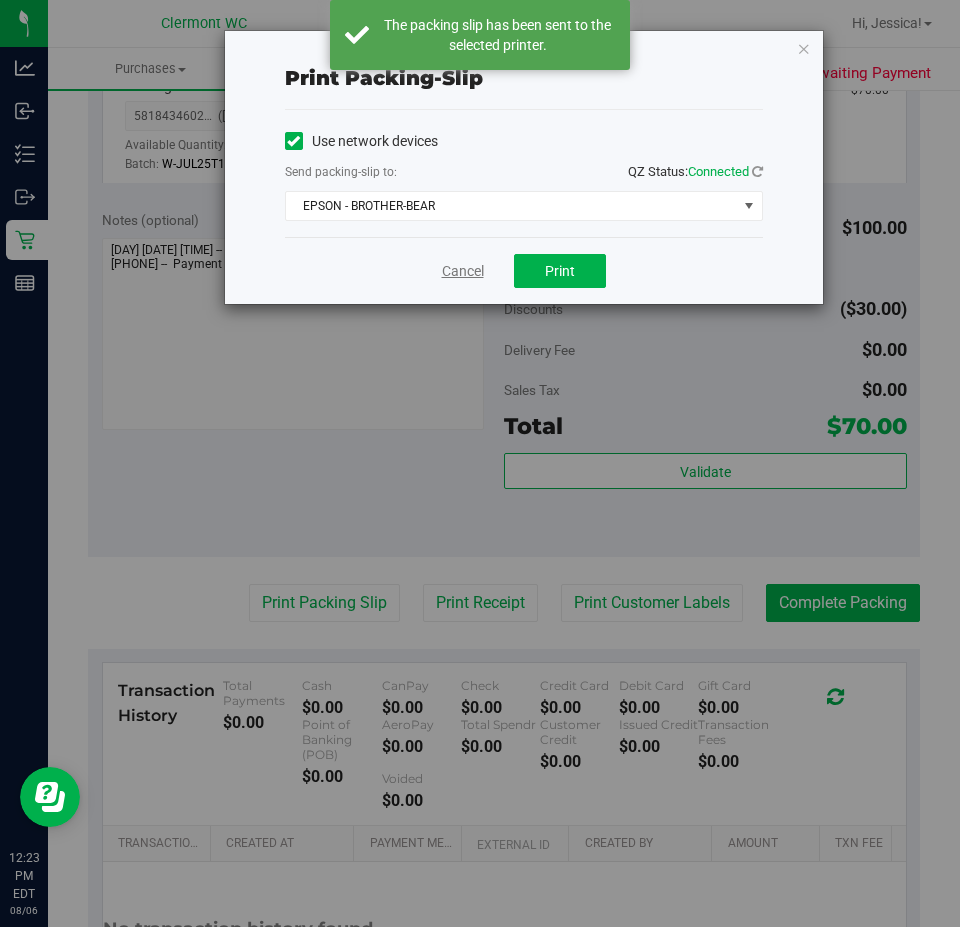 click on "Cancel" at bounding box center (463, 271) 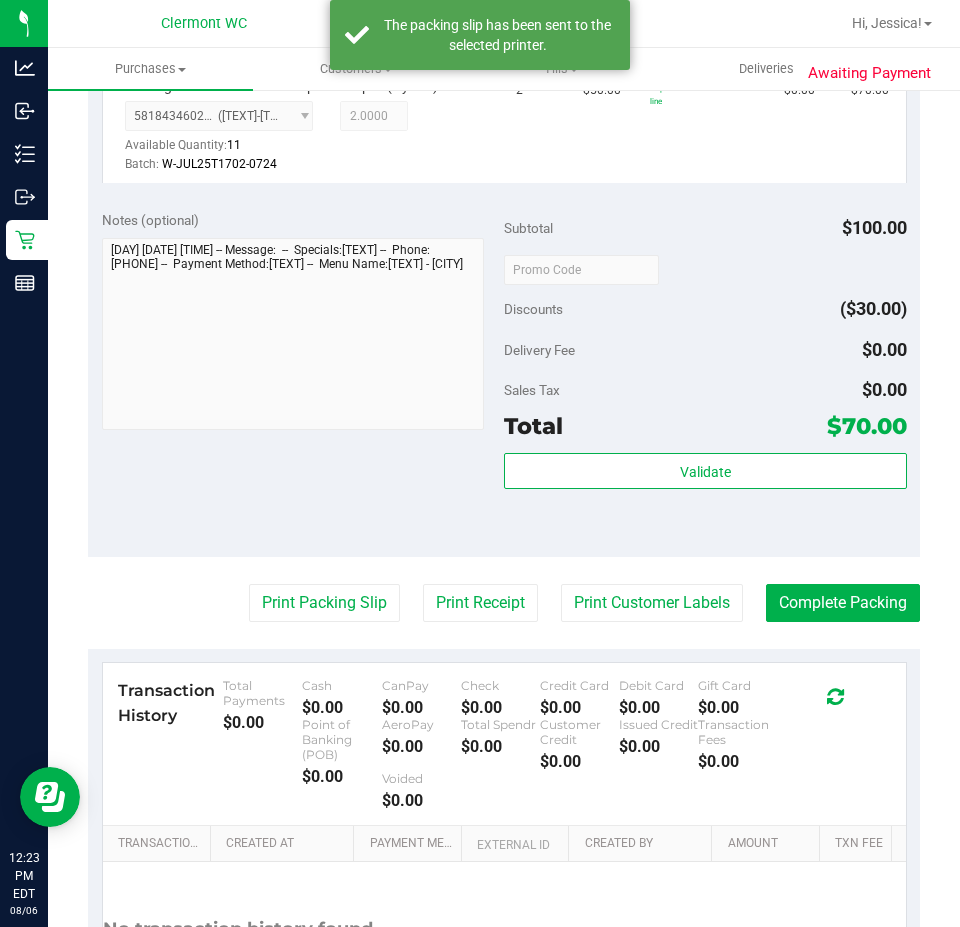click on "Back
Edit Purchase
Cancel Purchase
View Profile
# 11746800
BioTrack ID:
-
Submitted
Needs review
Last Modified
Jane API
Aug 6, 2025 12:21:16 PM EDT" at bounding box center (504, 292) 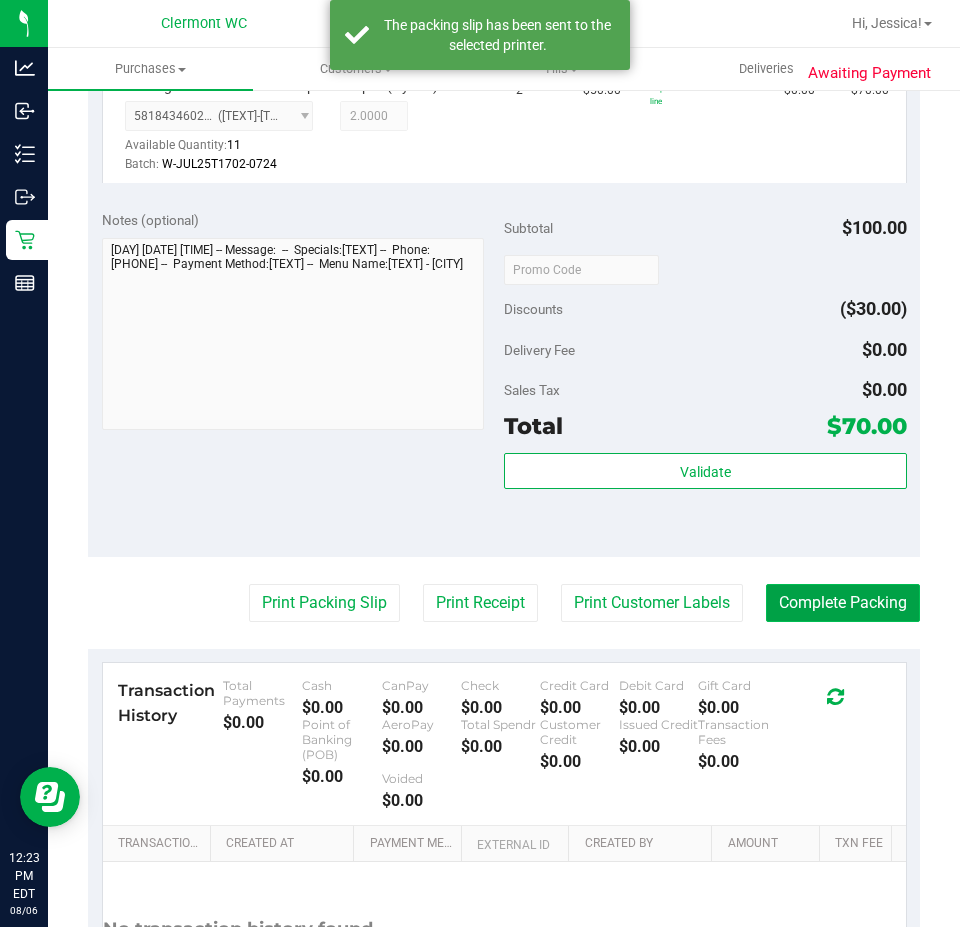 click on "Complete Packing" at bounding box center [843, 603] 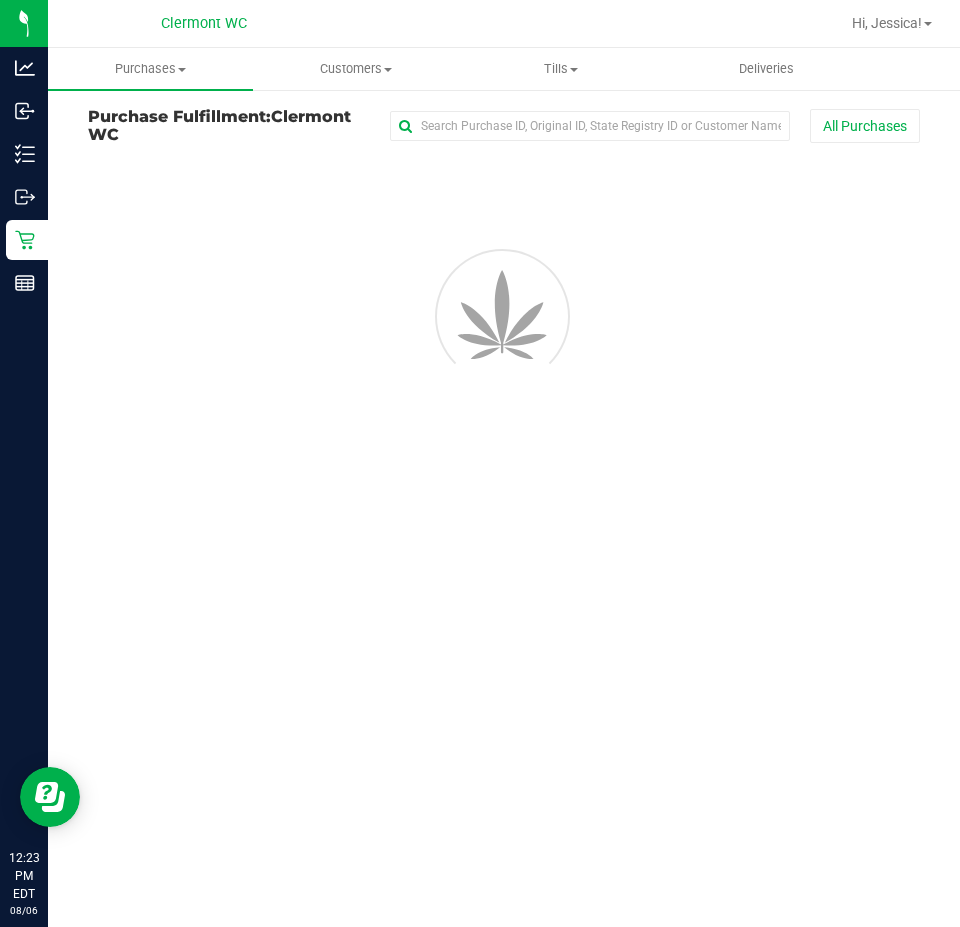 scroll, scrollTop: 0, scrollLeft: 0, axis: both 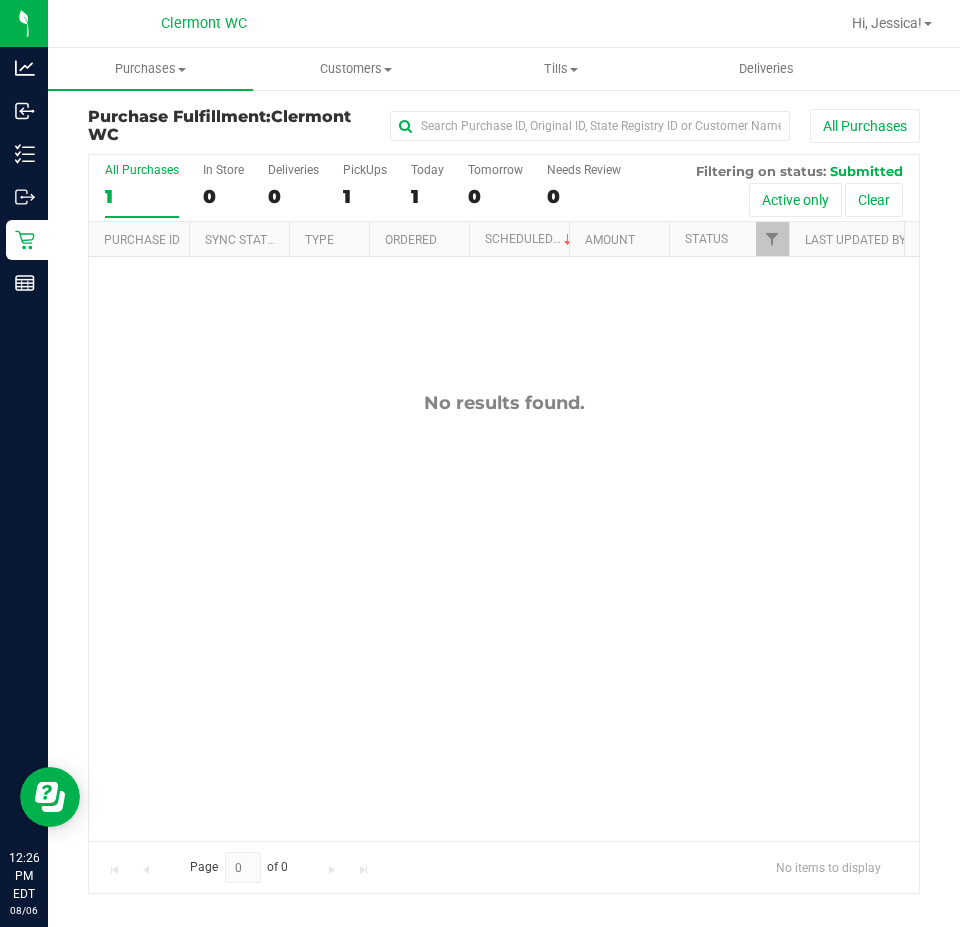 click on "No results found." at bounding box center (504, 616) 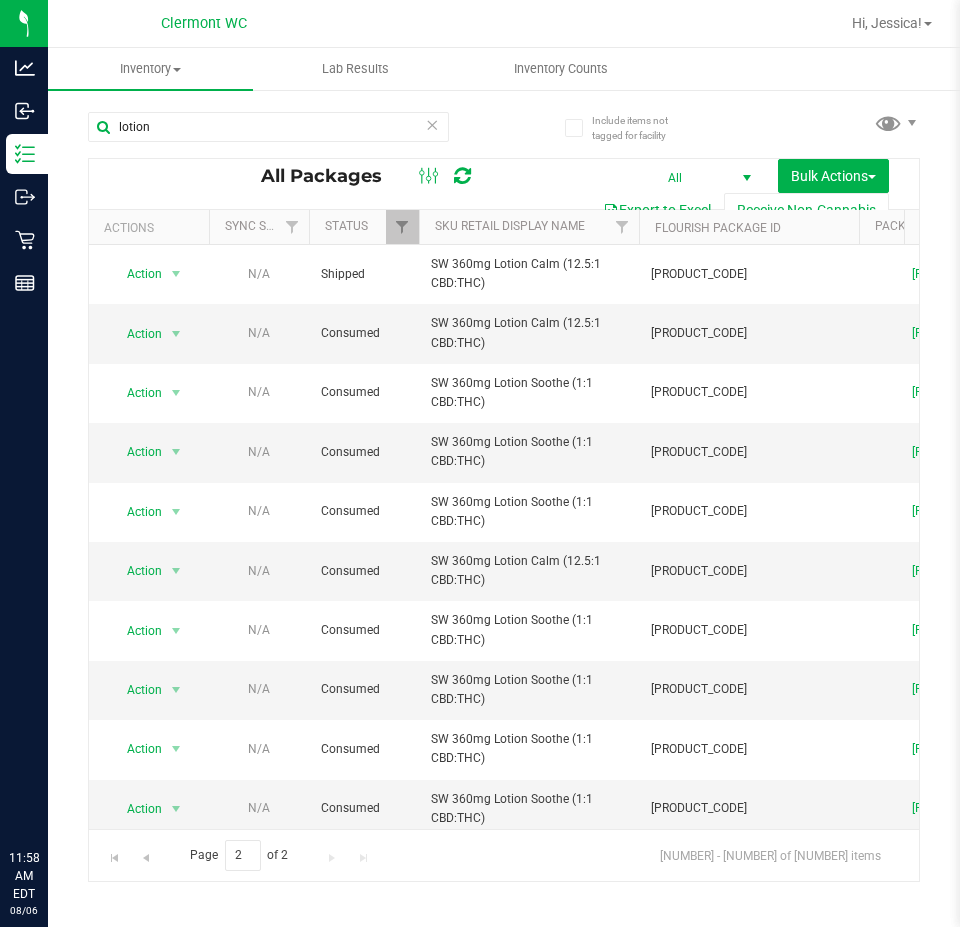 scroll, scrollTop: 0, scrollLeft: 0, axis: both 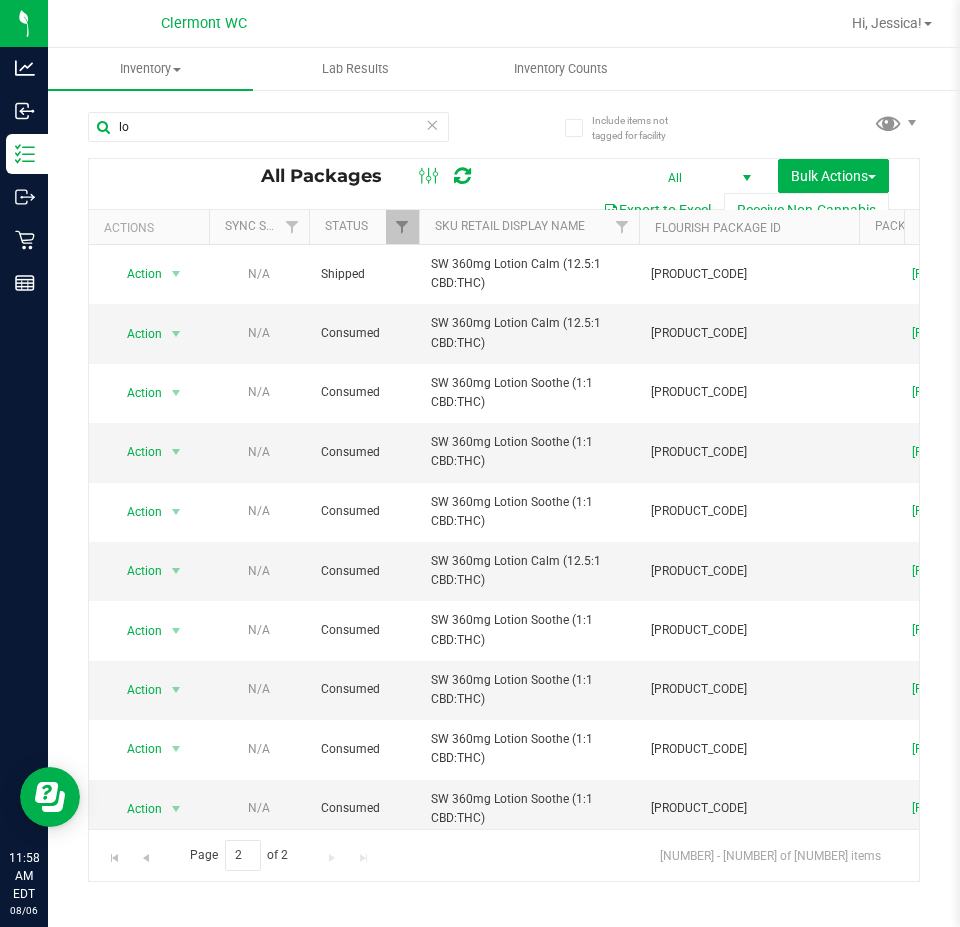 type on "l" 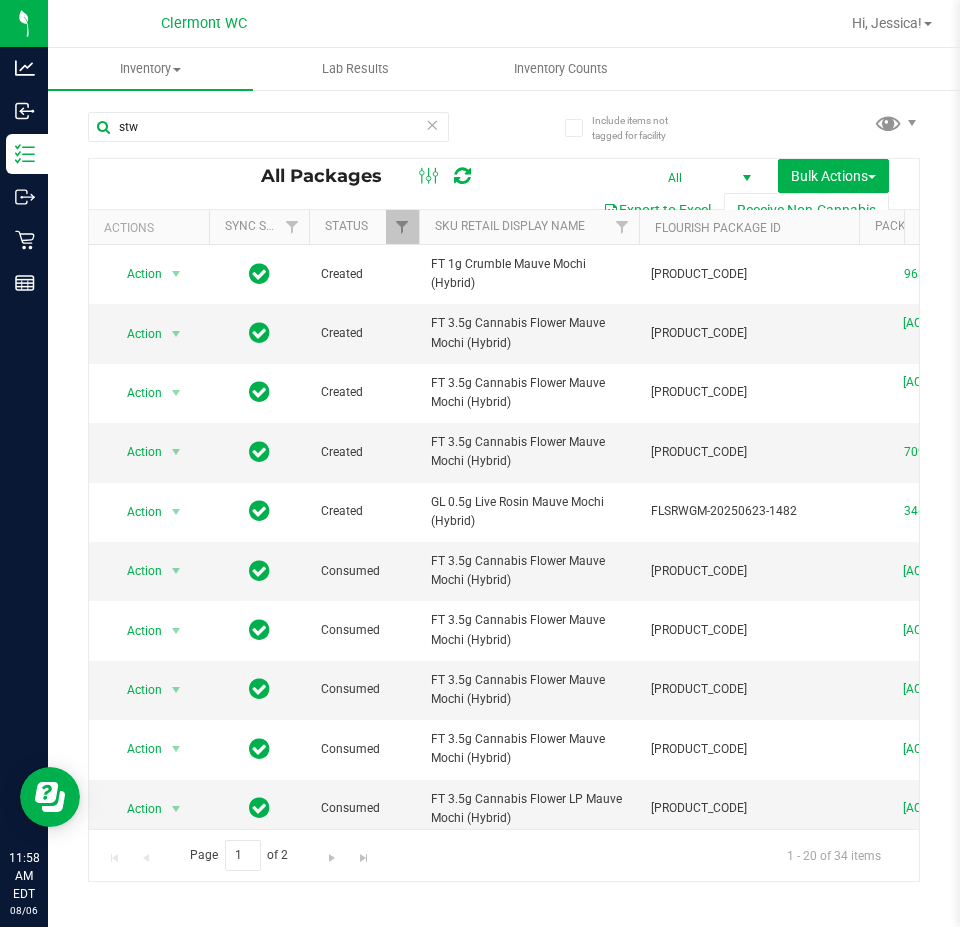 type on "stw" 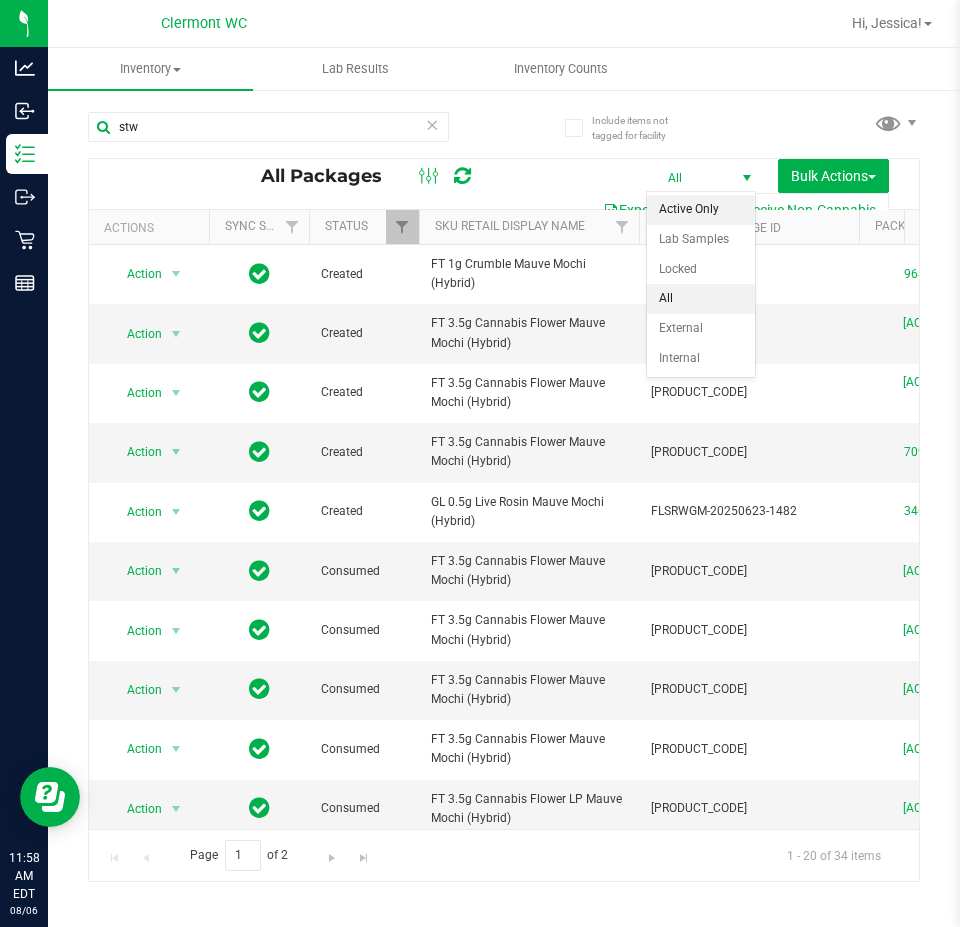 click on "Active Only" at bounding box center [701, 210] 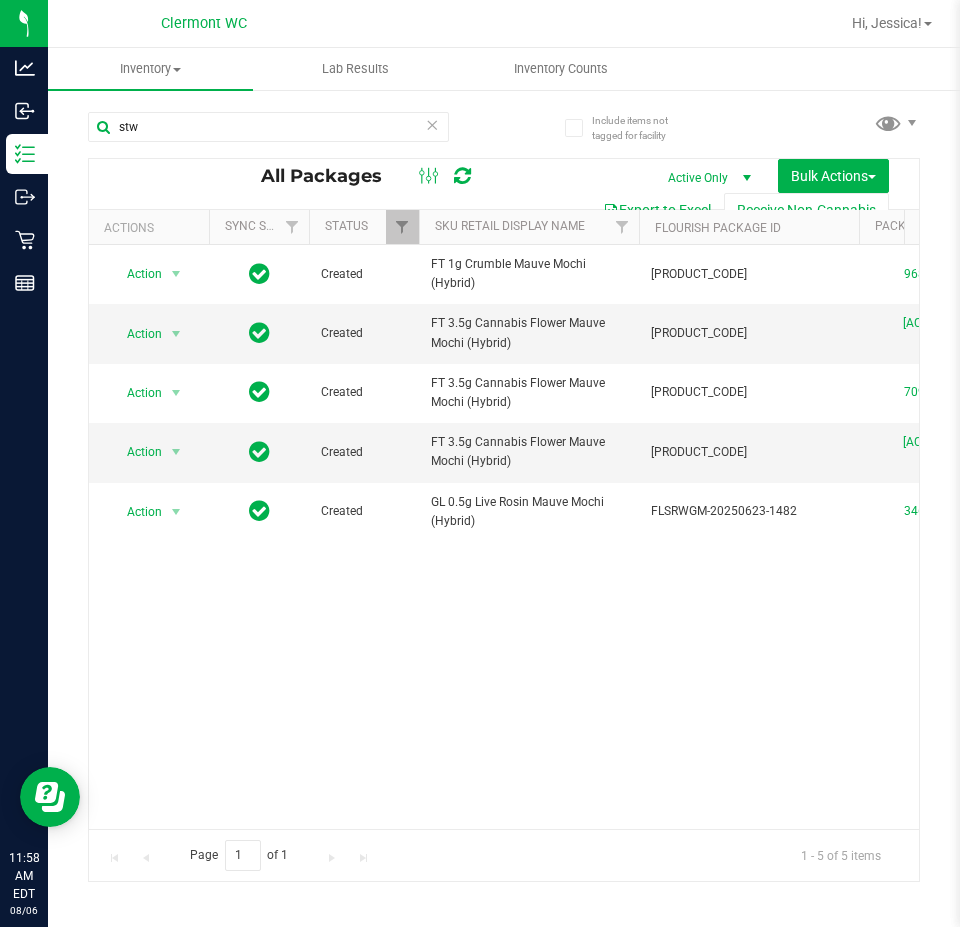 scroll, scrollTop: 0, scrollLeft: 692, axis: horizontal 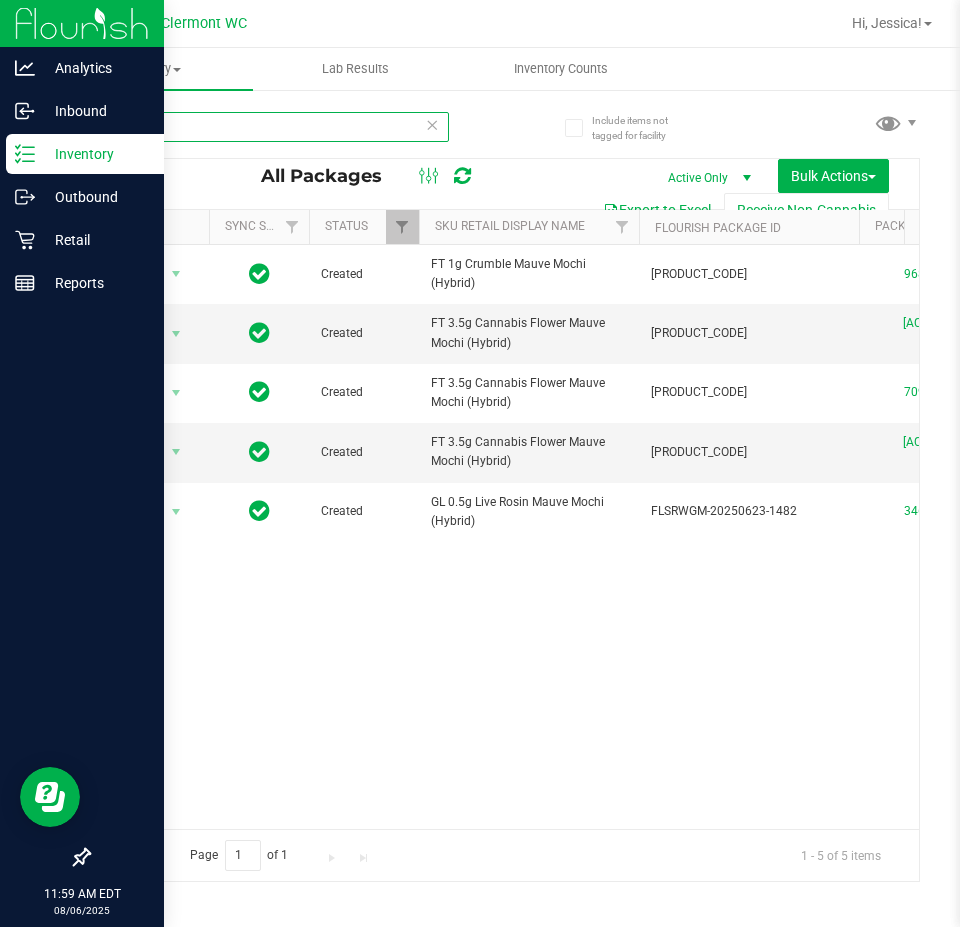 drag, startPoint x: 163, startPoint y: 119, endPoint x: 0, endPoint y: 175, distance: 172.35138 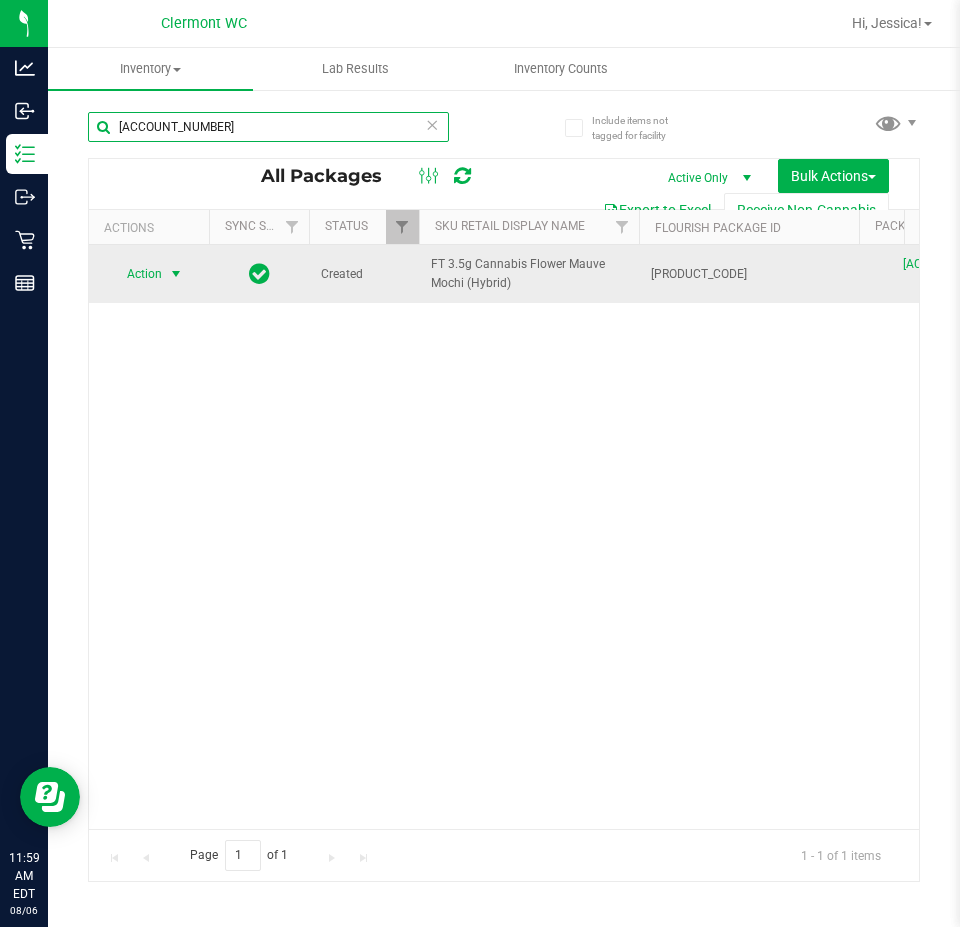 type on "[ACCOUNT_NUMBER]" 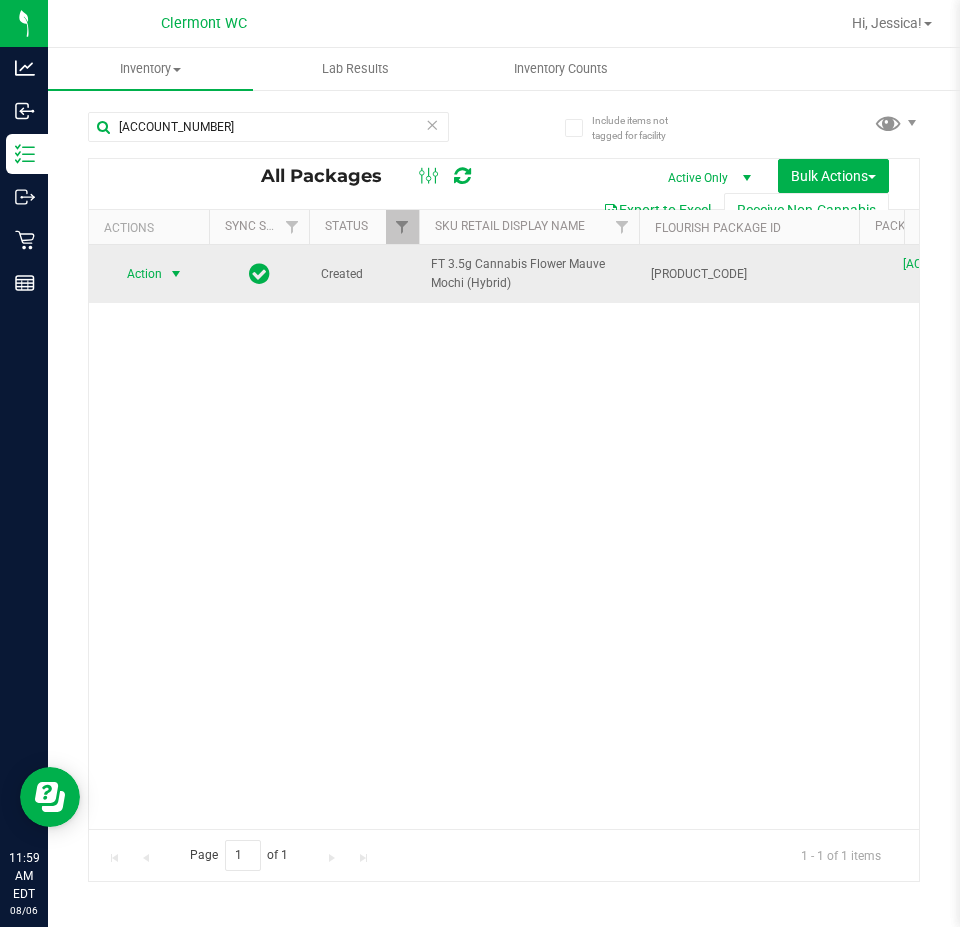 click on "Action" at bounding box center (136, 274) 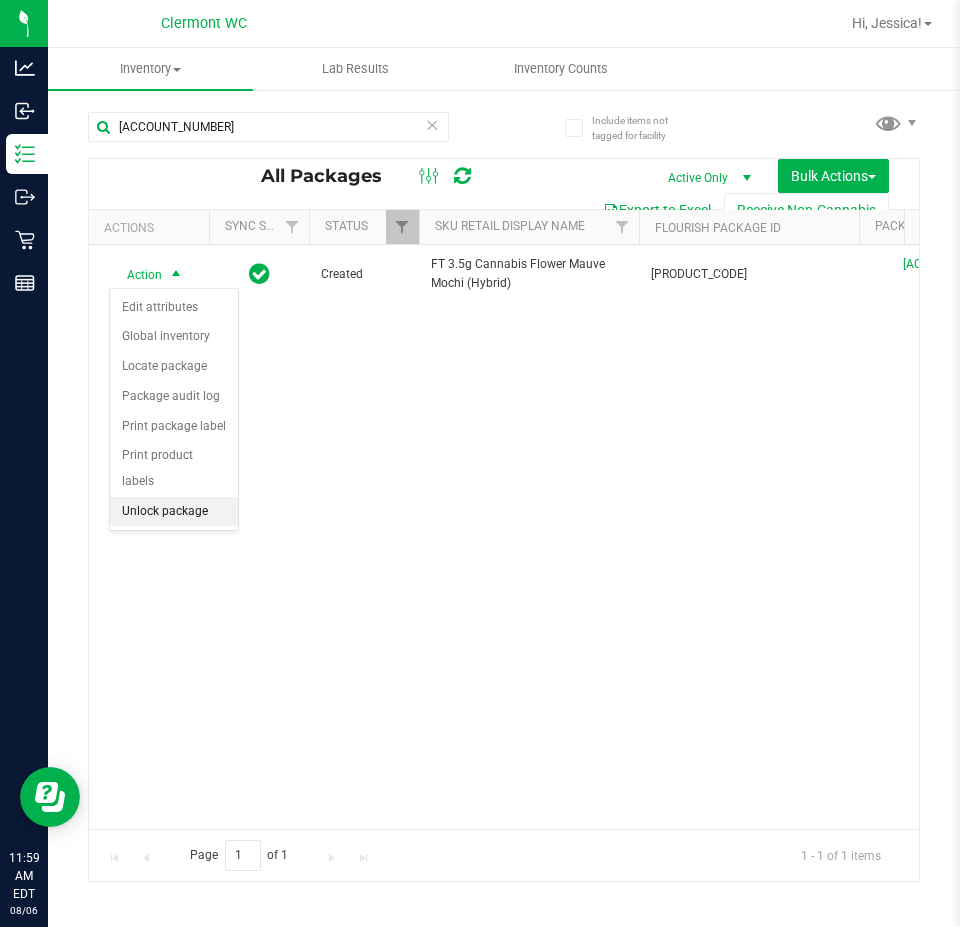 click on "Unlock package" at bounding box center [174, 512] 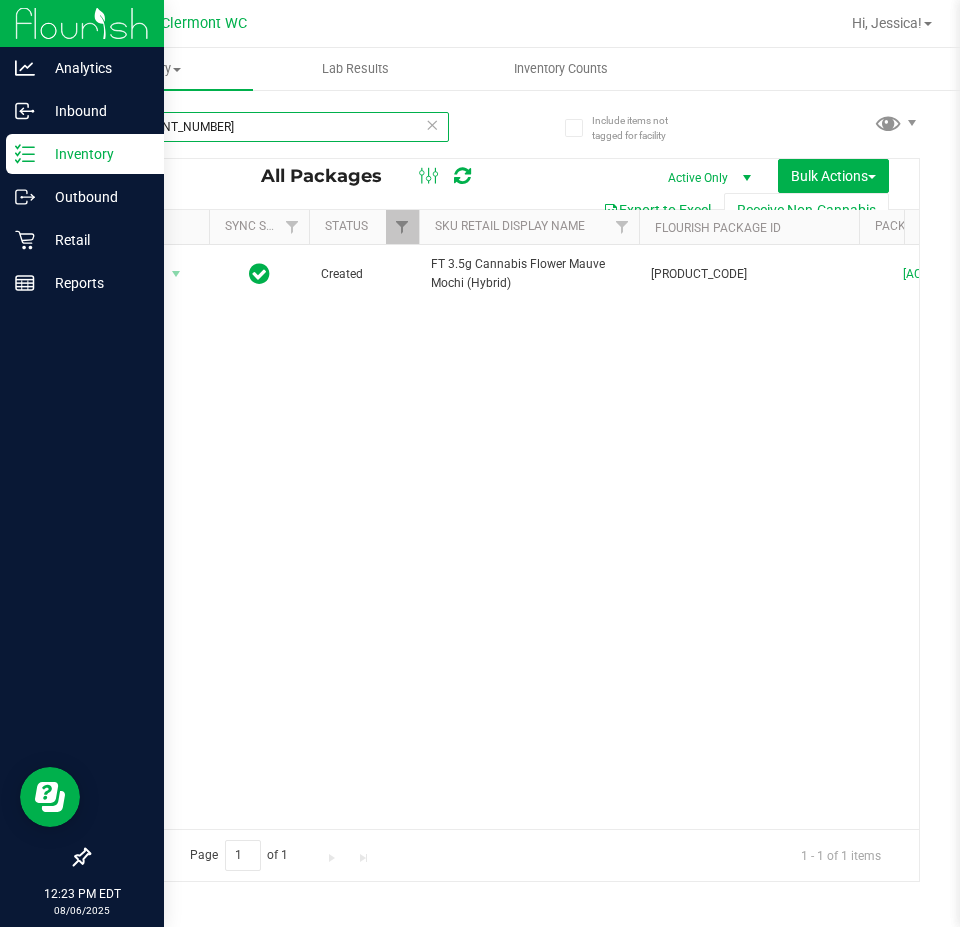 drag, startPoint x: 288, startPoint y: 115, endPoint x: 0, endPoint y: 162, distance: 291.80988 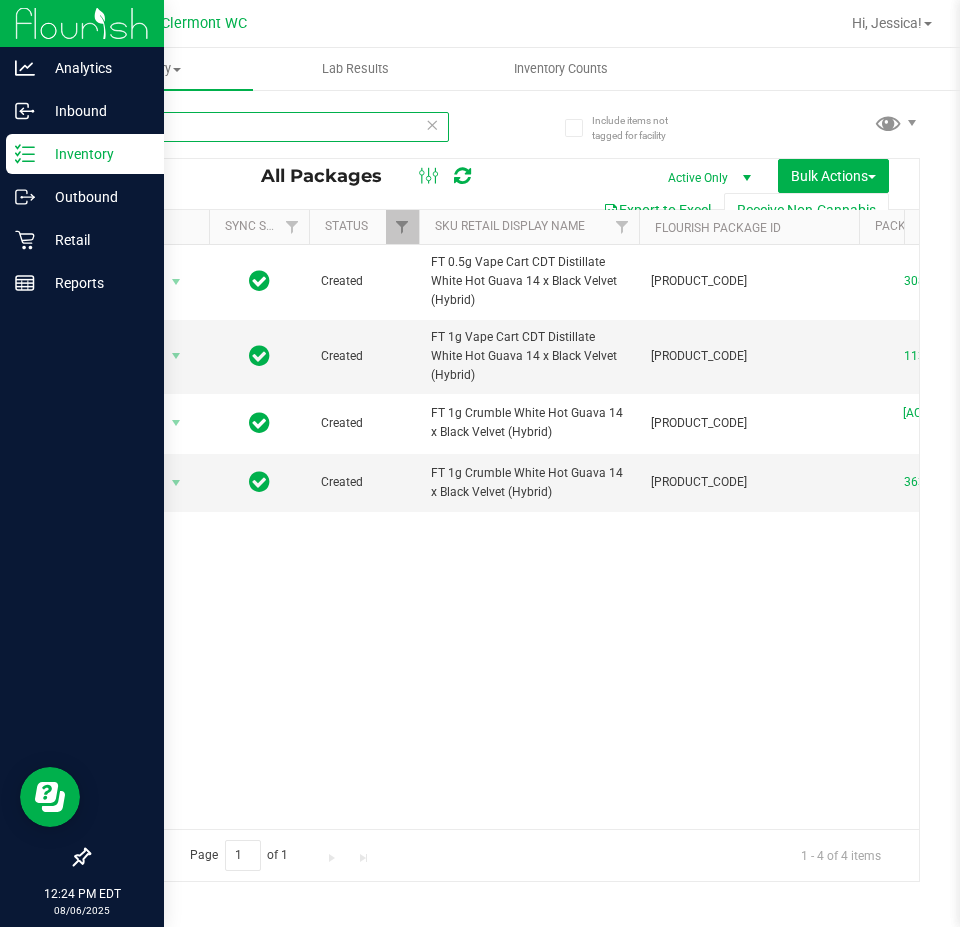 scroll, scrollTop: 0, scrollLeft: 221, axis: horizontal 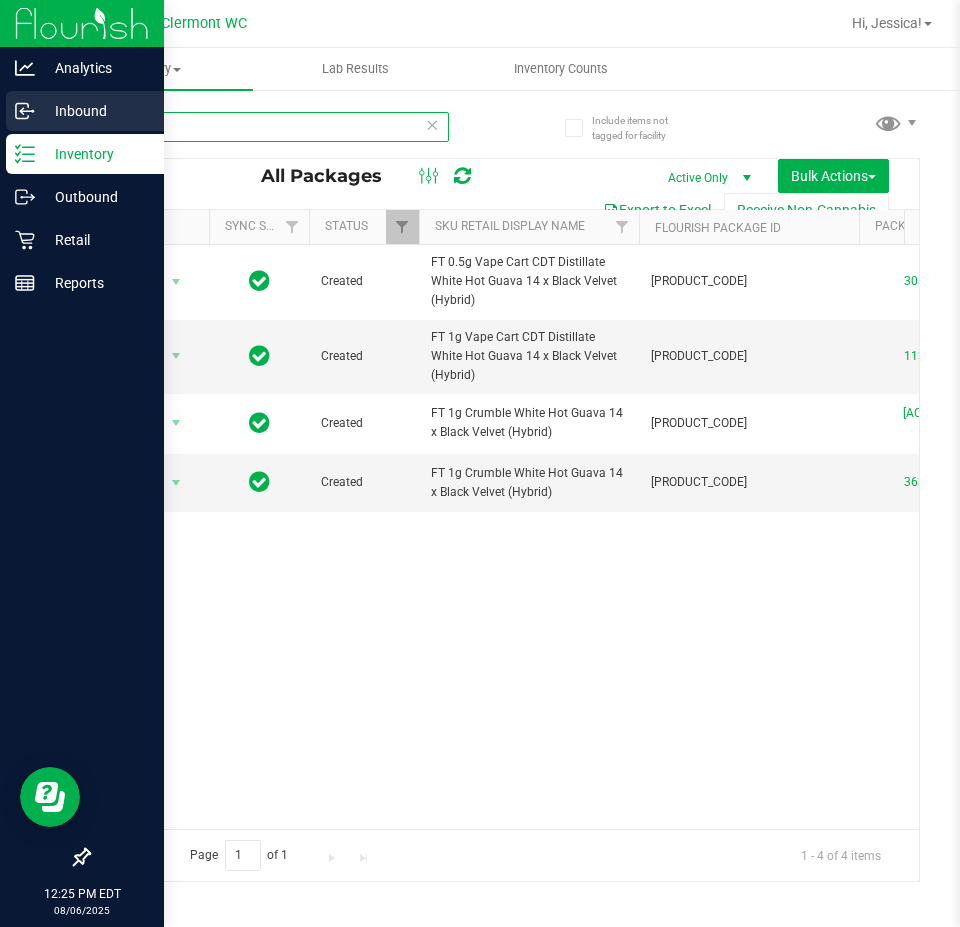 drag, startPoint x: 265, startPoint y: 127, endPoint x: 0, endPoint y: 122, distance: 265.04718 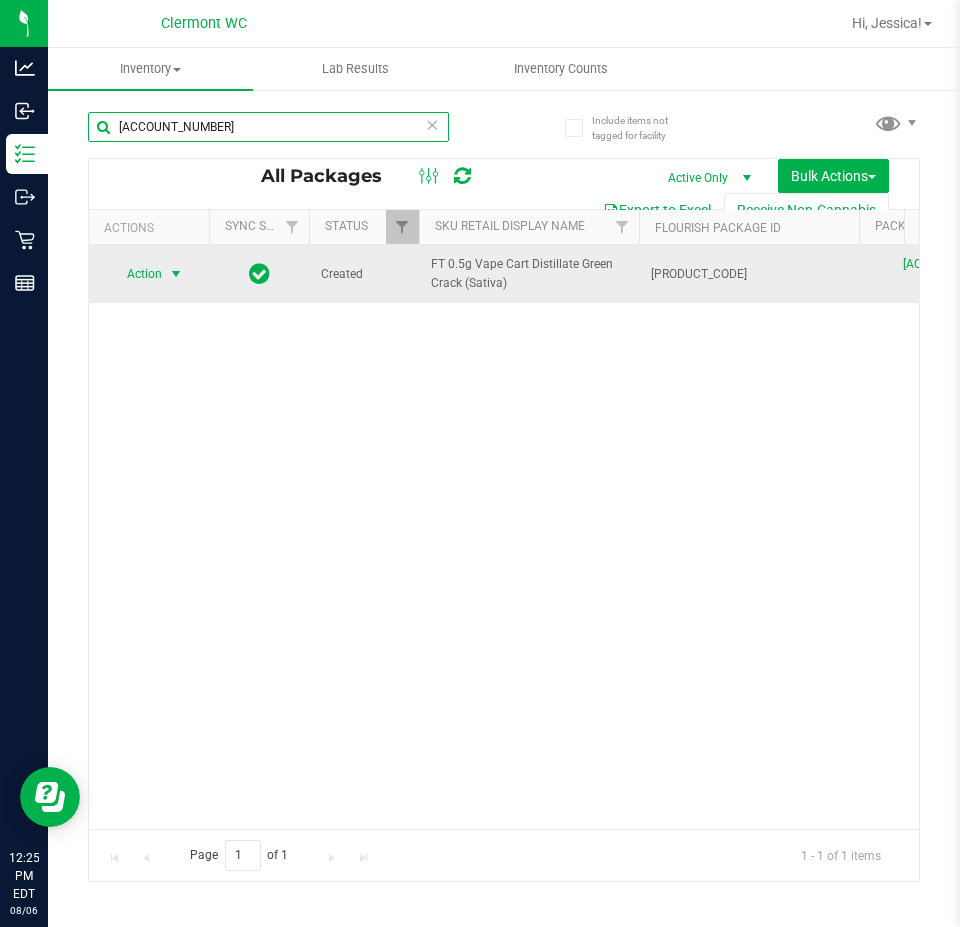type on "[ACCOUNT_NUMBER]" 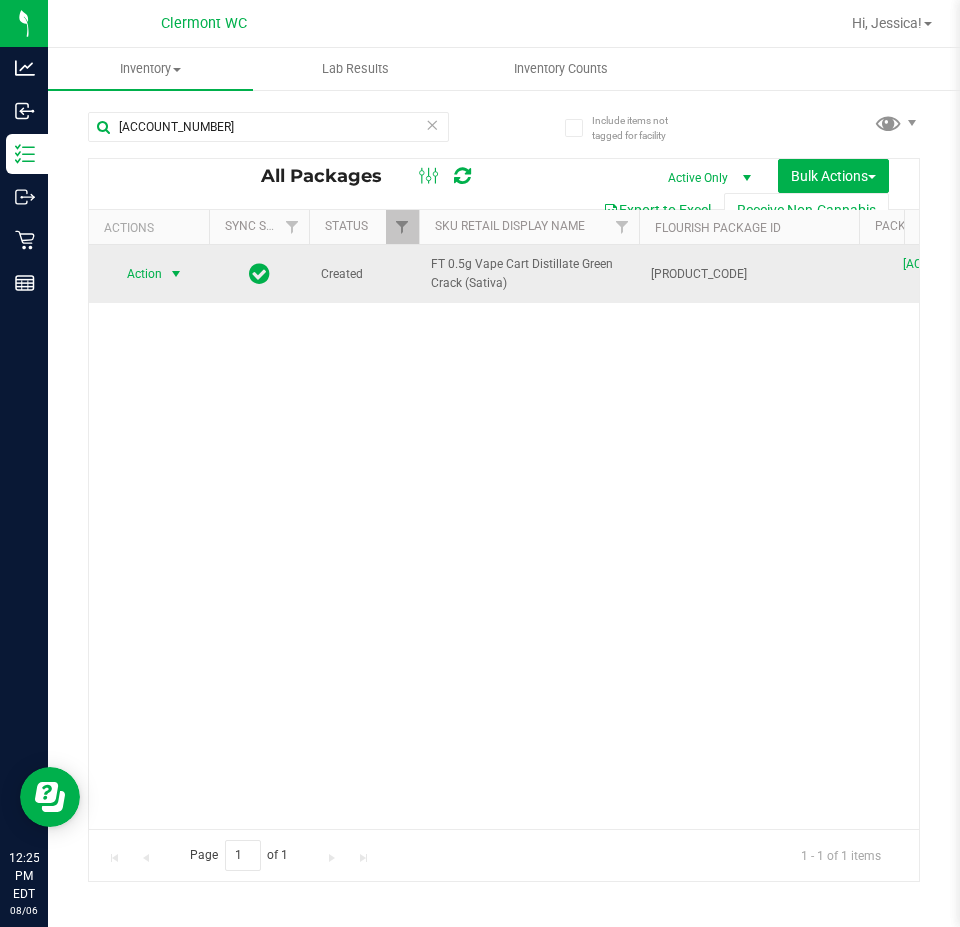 click at bounding box center [176, 274] 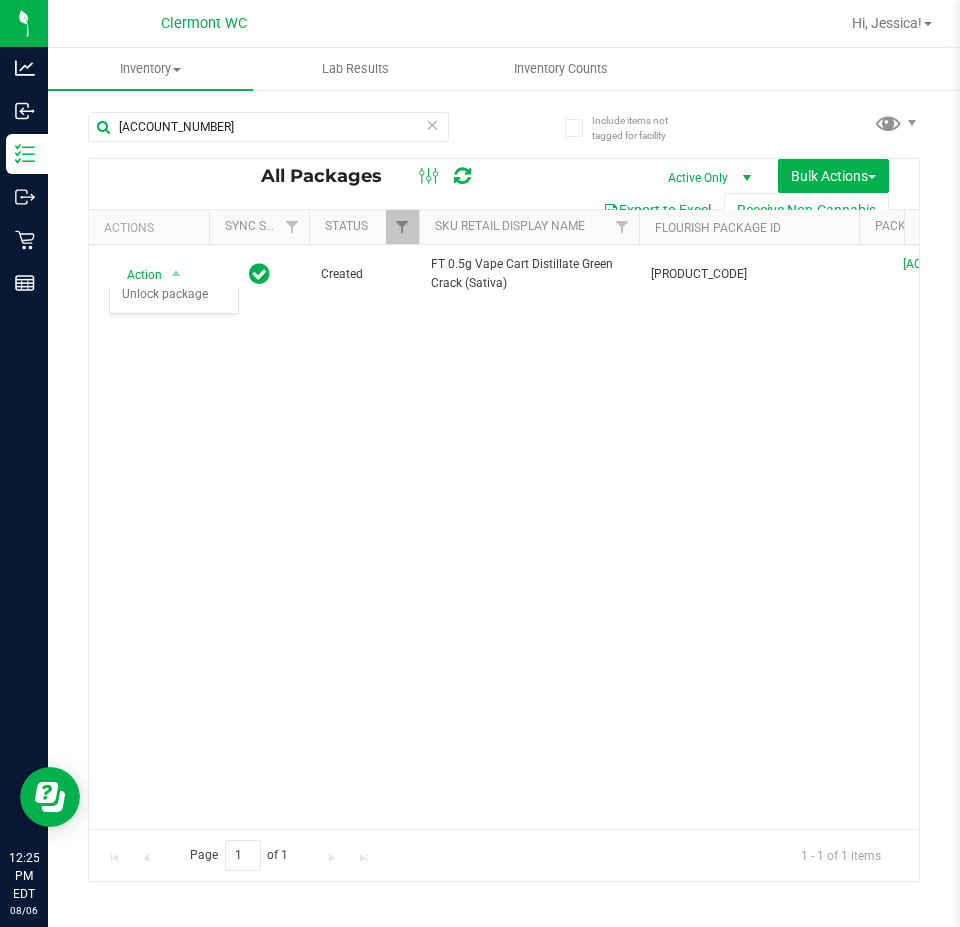 click on "Action Action Edit attributes Global inventory Locate package Package audit log Print package label Print product labels Unlock package
Created
[PRODUCT_NAME] [PRODUCT_TYPE] [STRAIN] ([STRAIN_TYPE])
[PRODUCT_CODE]
[ACCOUNT_NUMBER]
[STRAIN]
Each
(0.5 g ea.)
83.5000 [CURRENCY][PRICE]
[PRODUCT_TYPE]
0
12
12
[MONTH] [DAY], [YEAR] [HOUR]:[MINUTE]:[SECOND] [TIMEZONE]
[PRODUCT_CODE]" at bounding box center (504, 537) 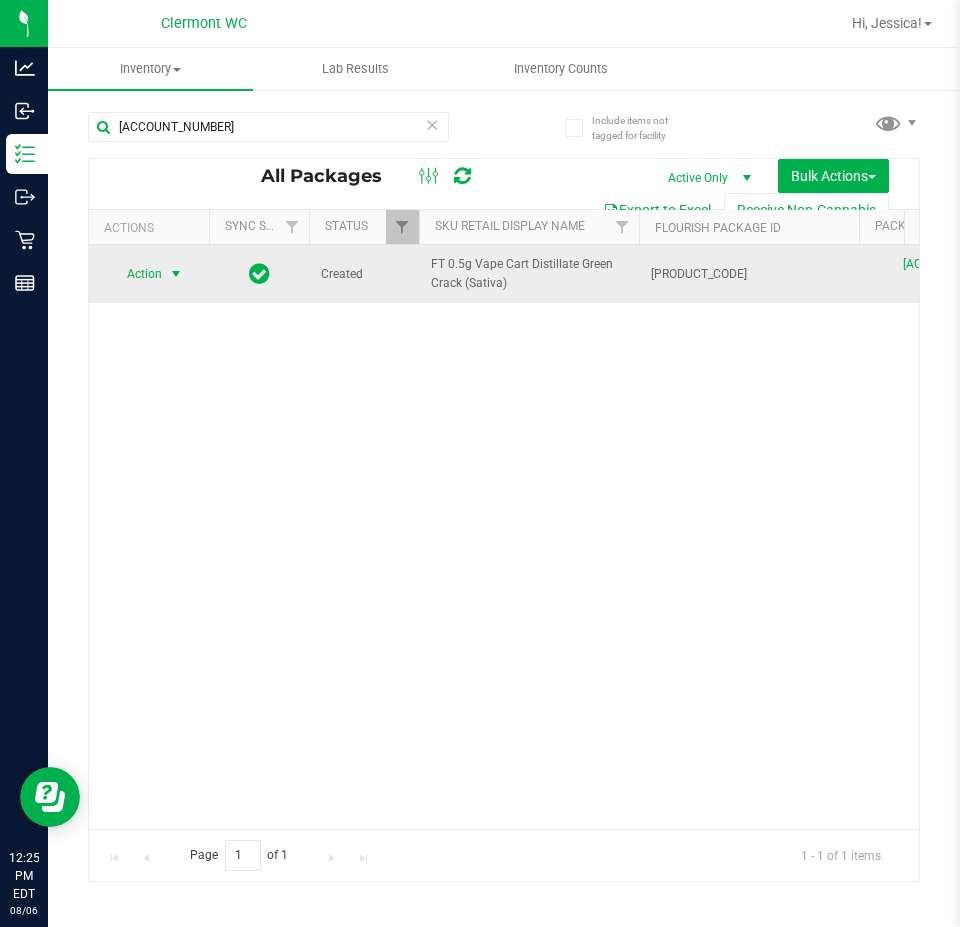 click at bounding box center [176, 274] 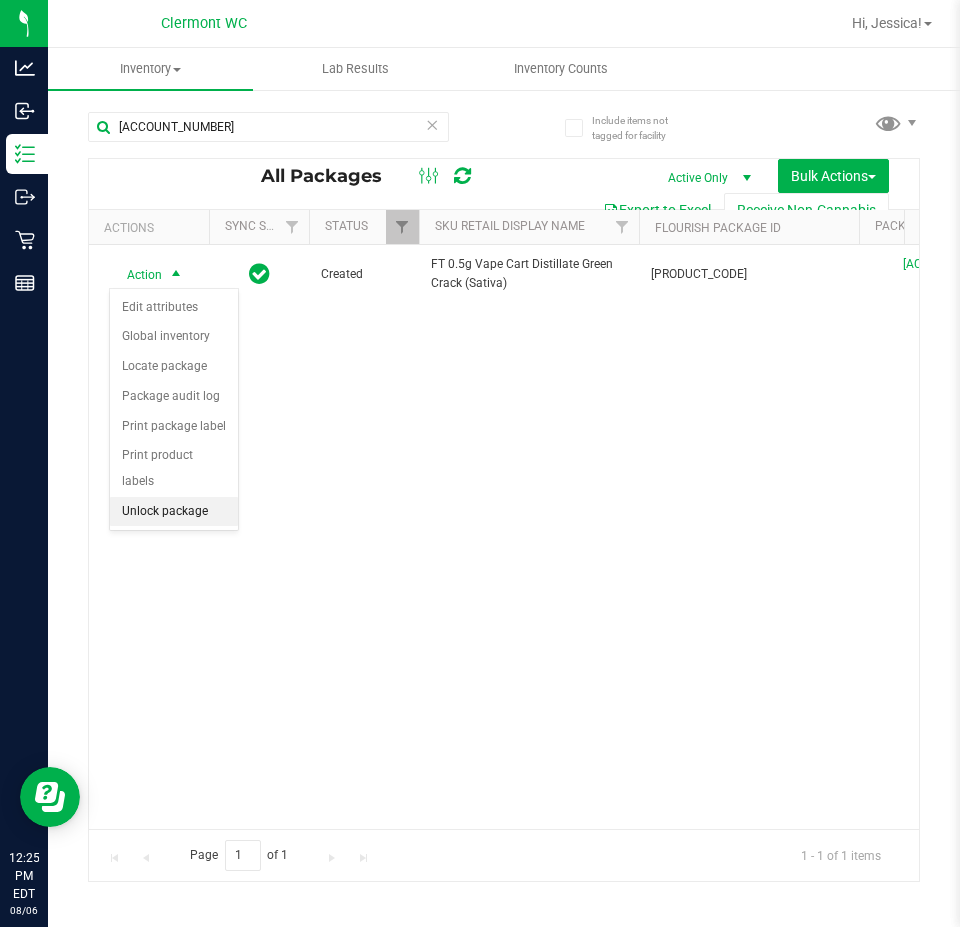 click on "Unlock package" at bounding box center [174, 512] 